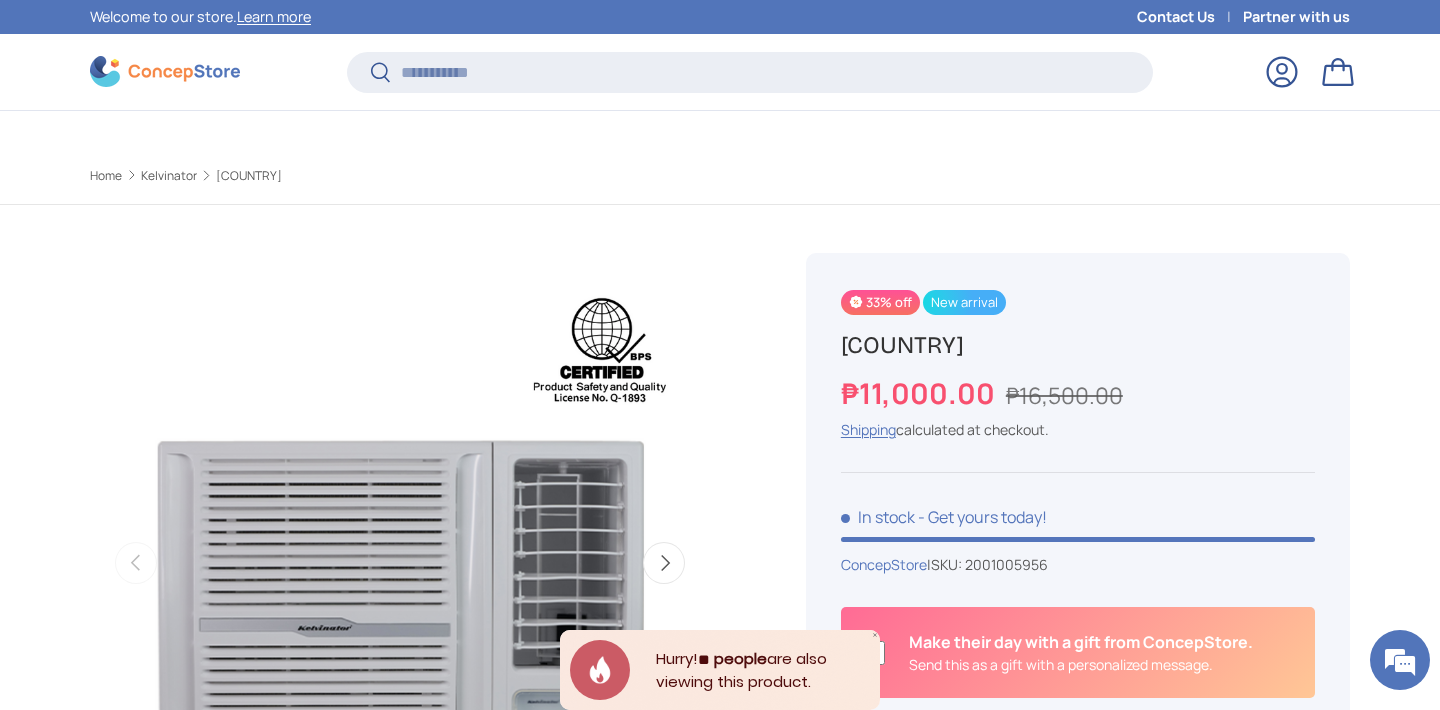 scroll, scrollTop: 213, scrollLeft: 0, axis: vertical 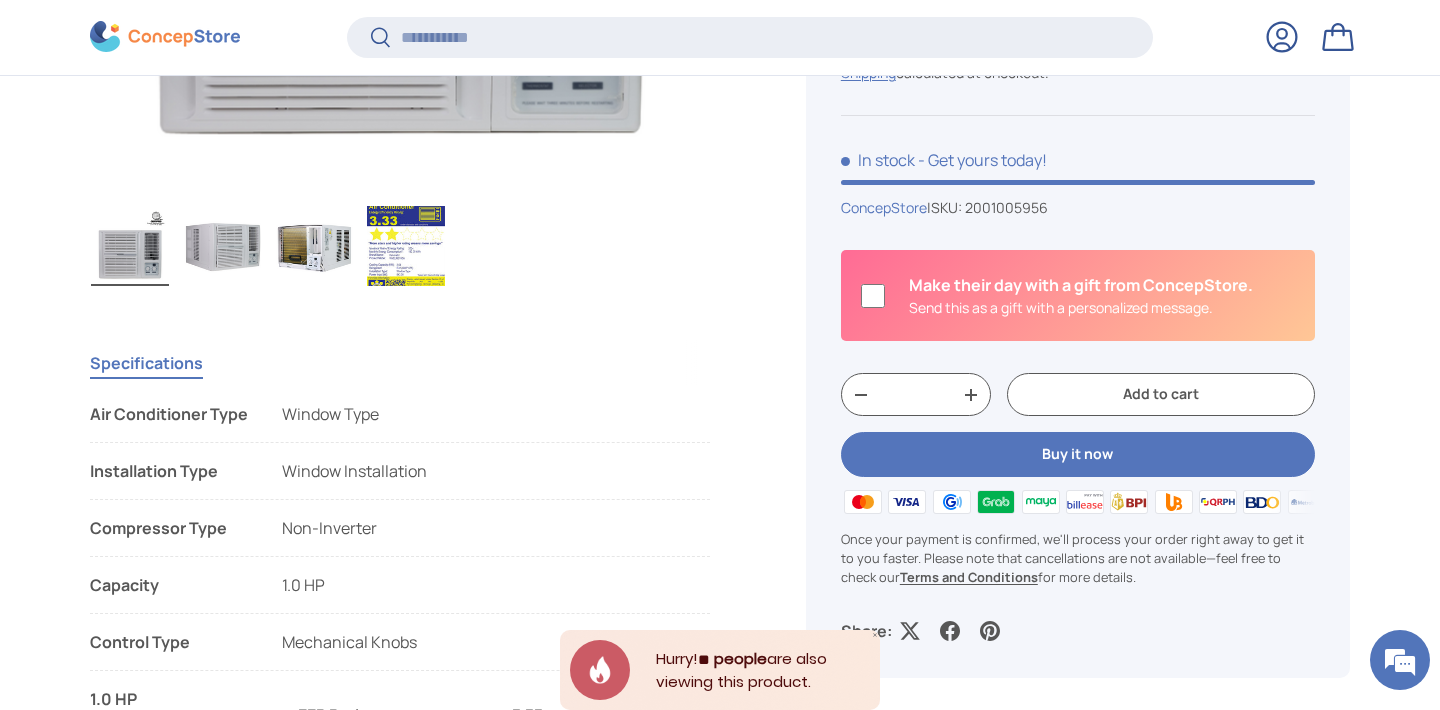 click at bounding box center (222, 246) 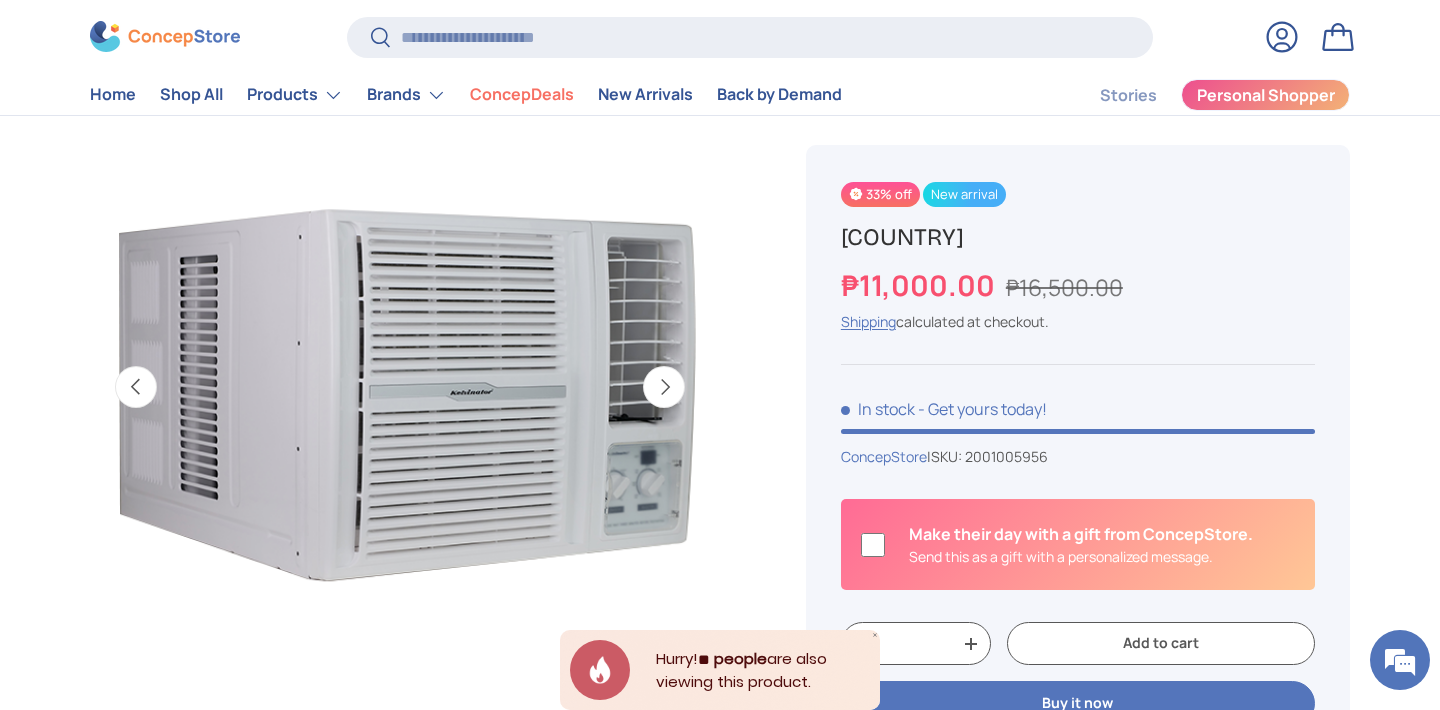 scroll, scrollTop: 181, scrollLeft: 0, axis: vertical 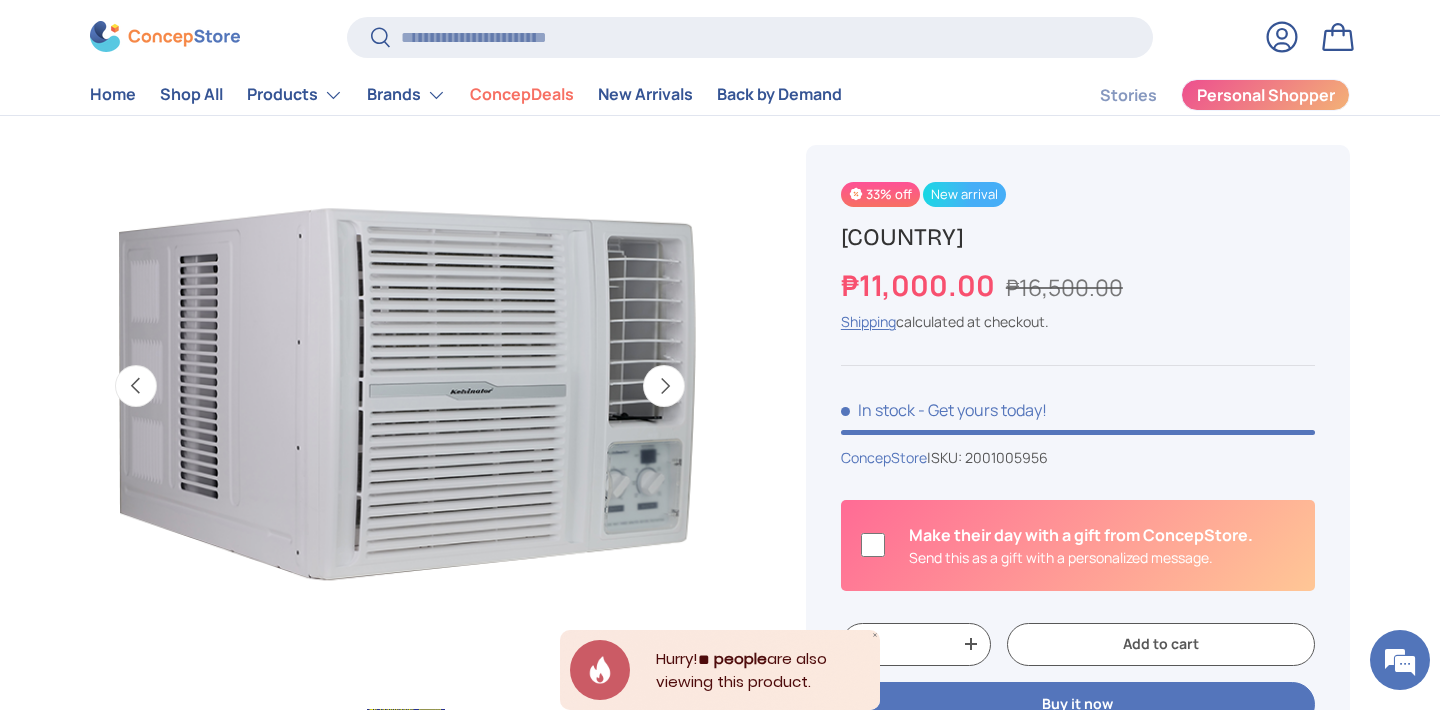 click on "Next" at bounding box center (664, 386) 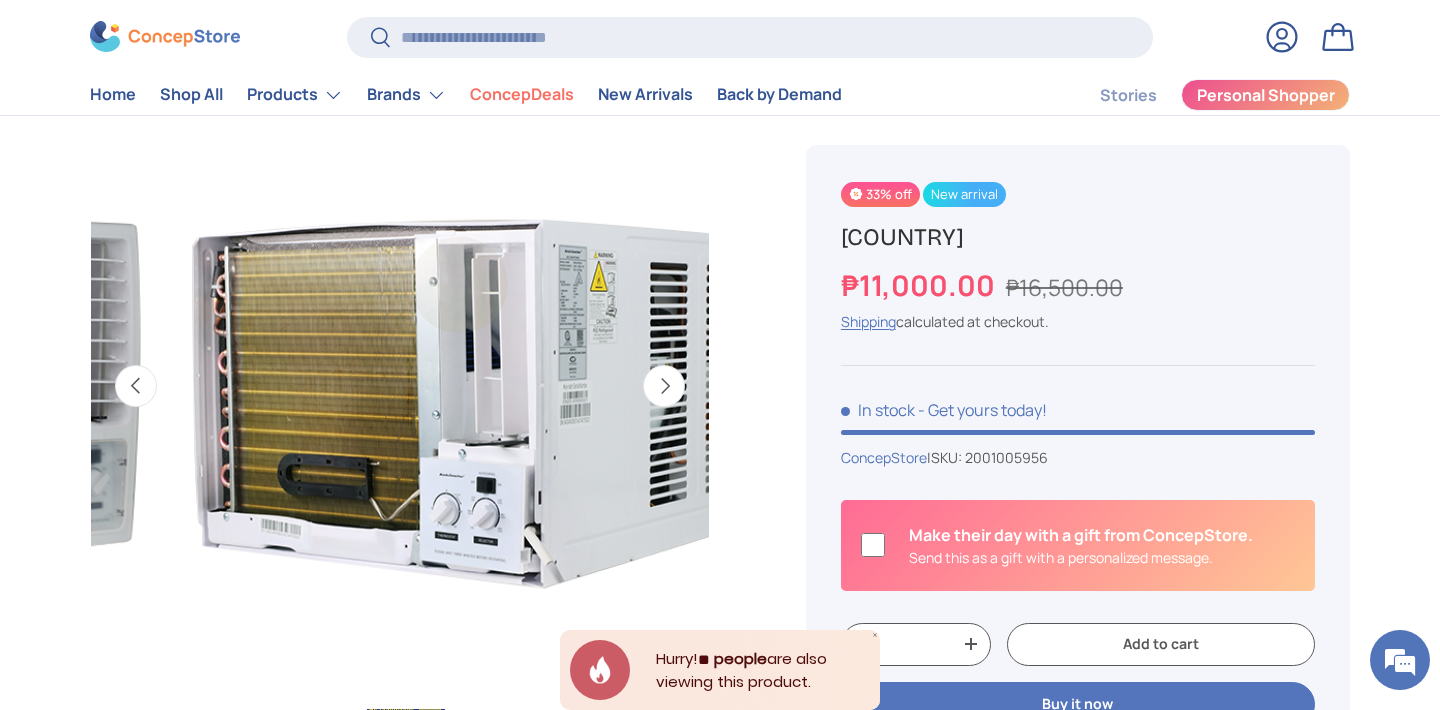 scroll, scrollTop: 0, scrollLeft: 1259, axis: horizontal 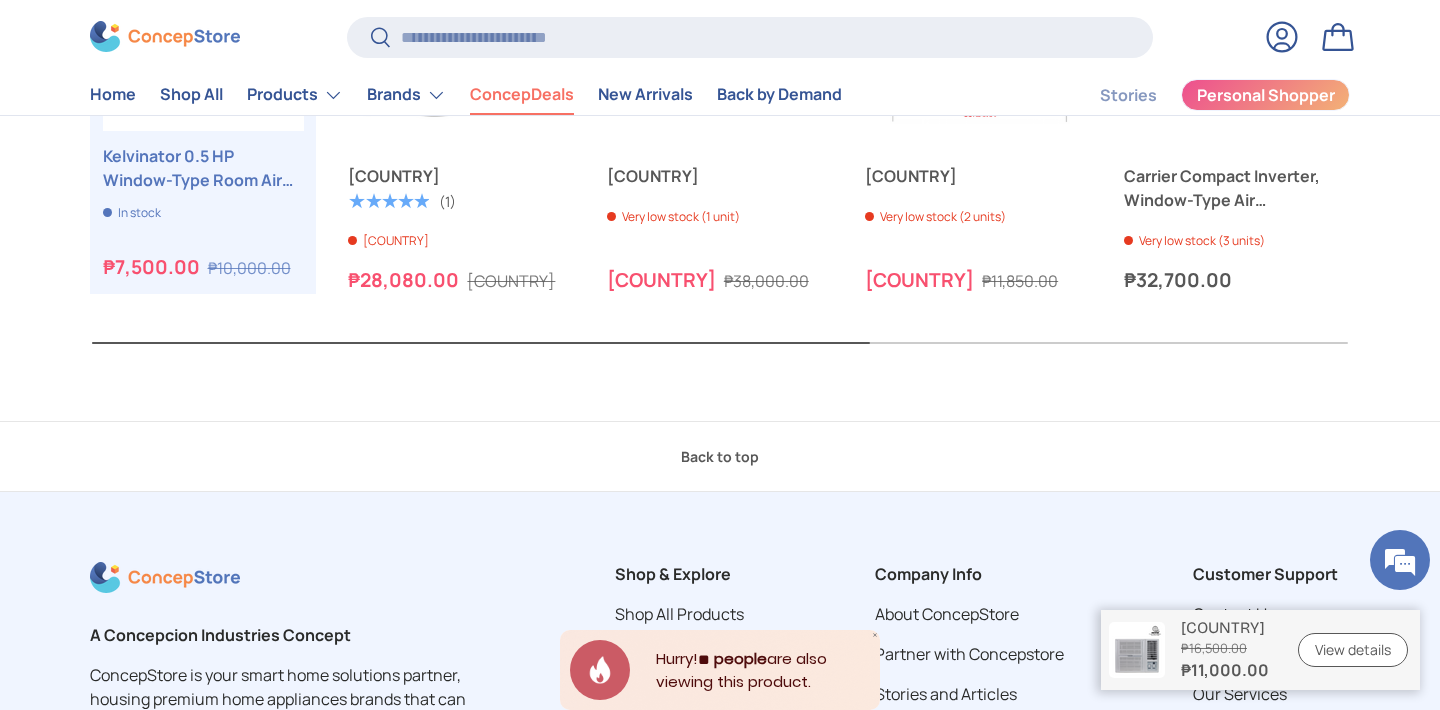 click on "ConcepDeals" at bounding box center [522, 95] 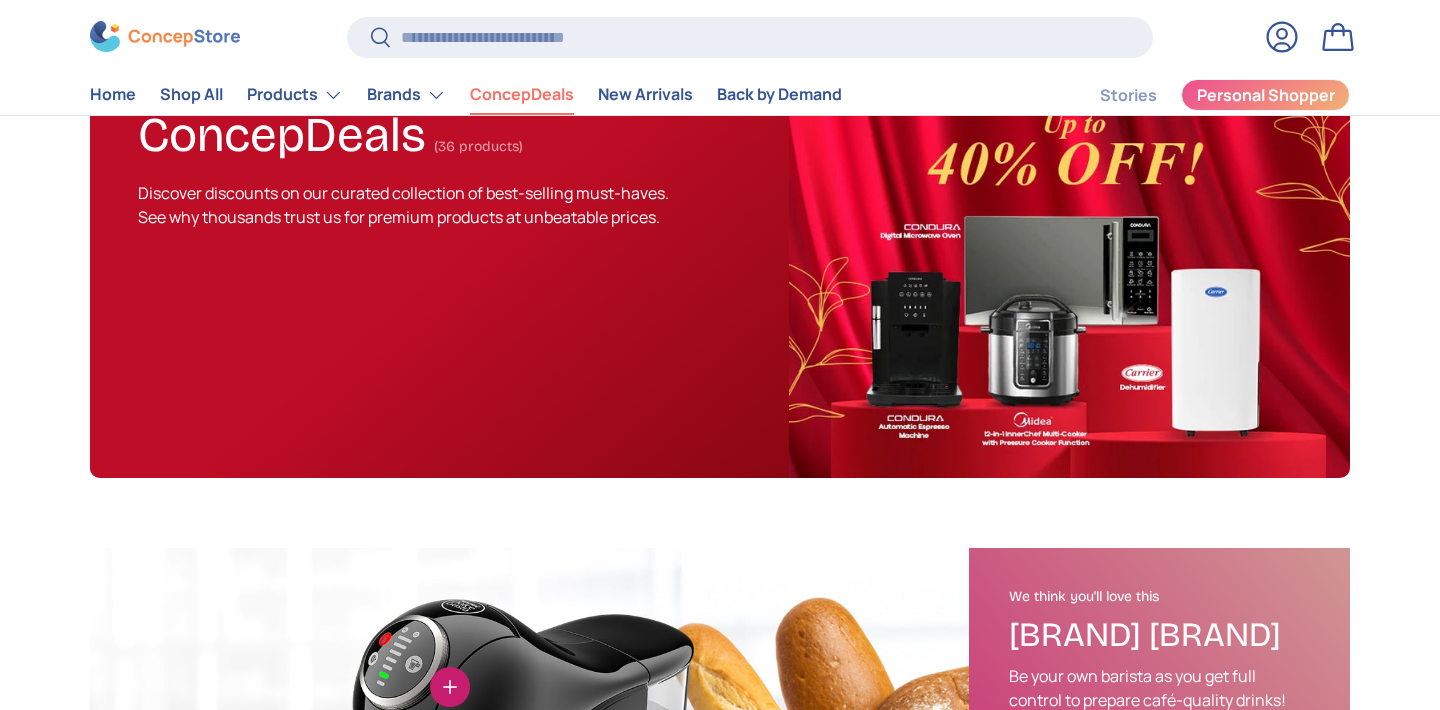 scroll, scrollTop: 215, scrollLeft: 0, axis: vertical 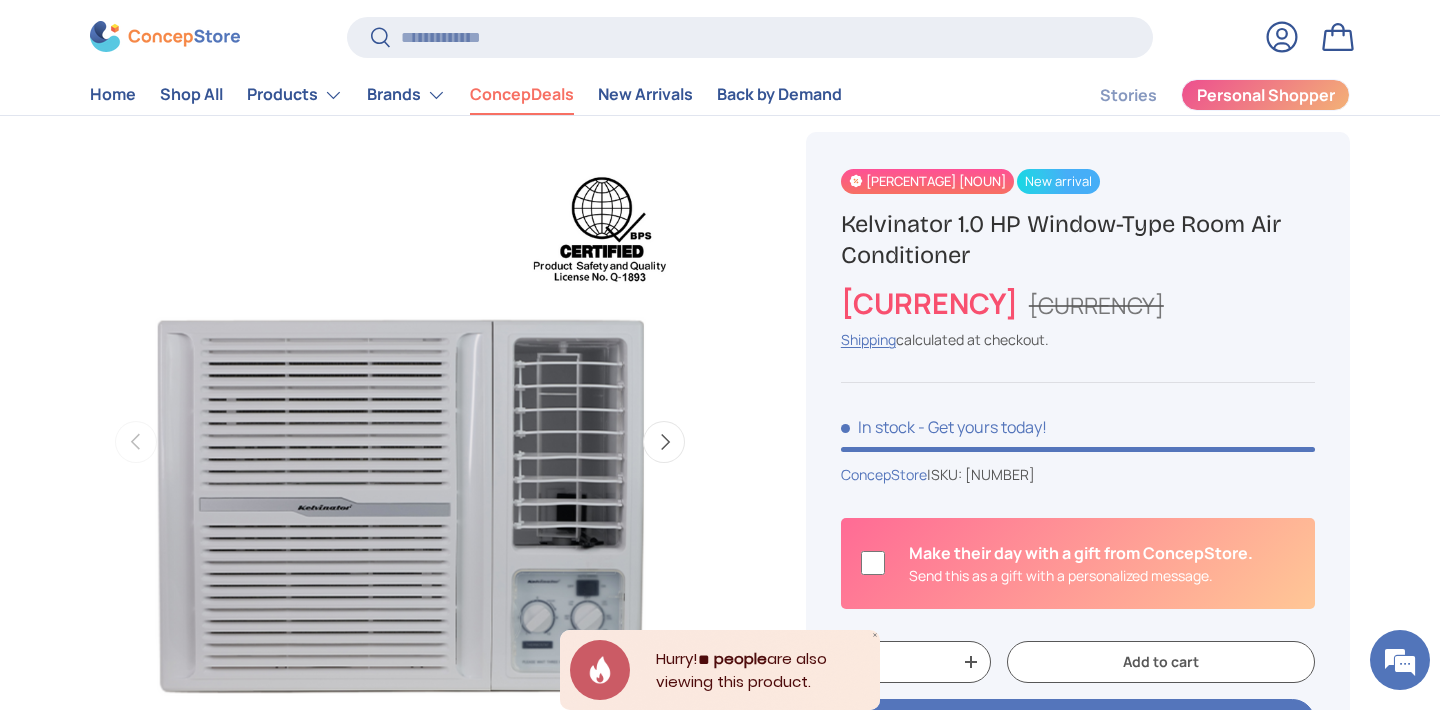 click on "ConcepDeals" at bounding box center [522, 95] 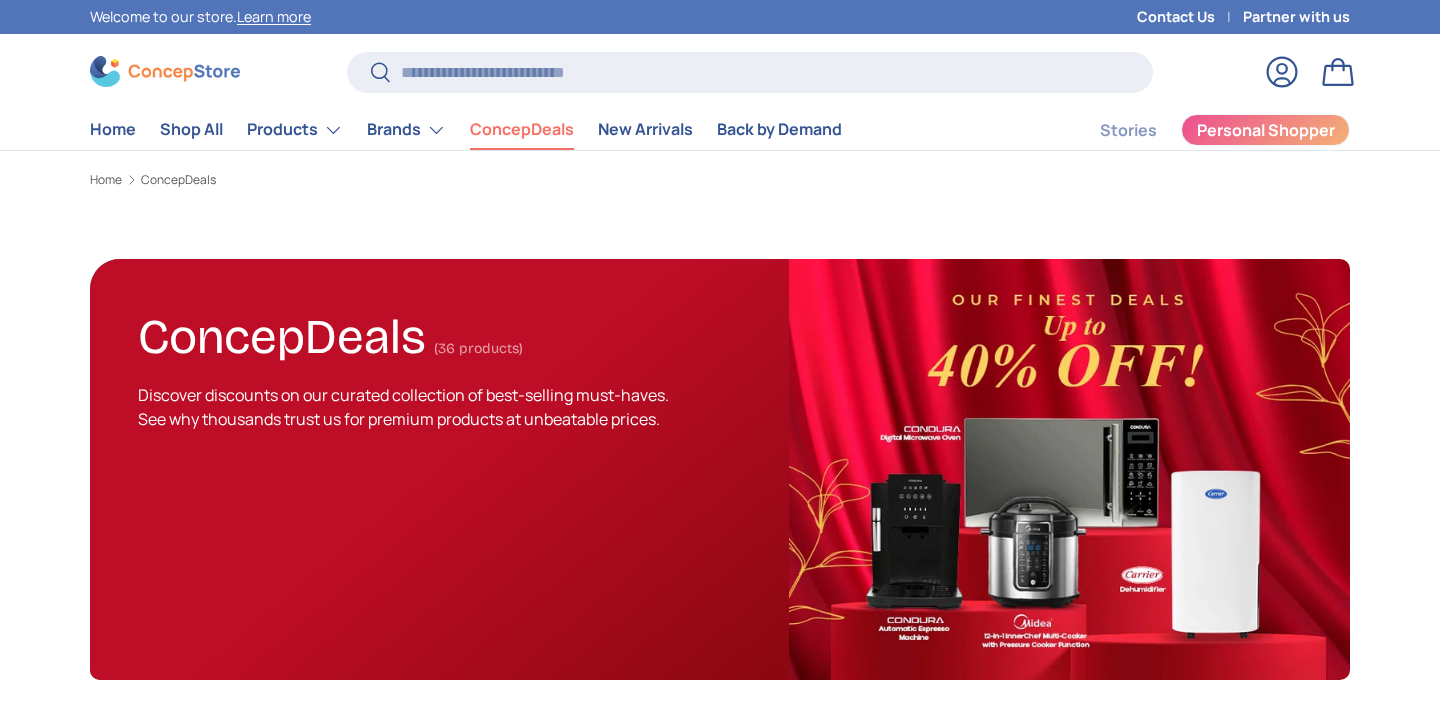 scroll, scrollTop: 0, scrollLeft: 0, axis: both 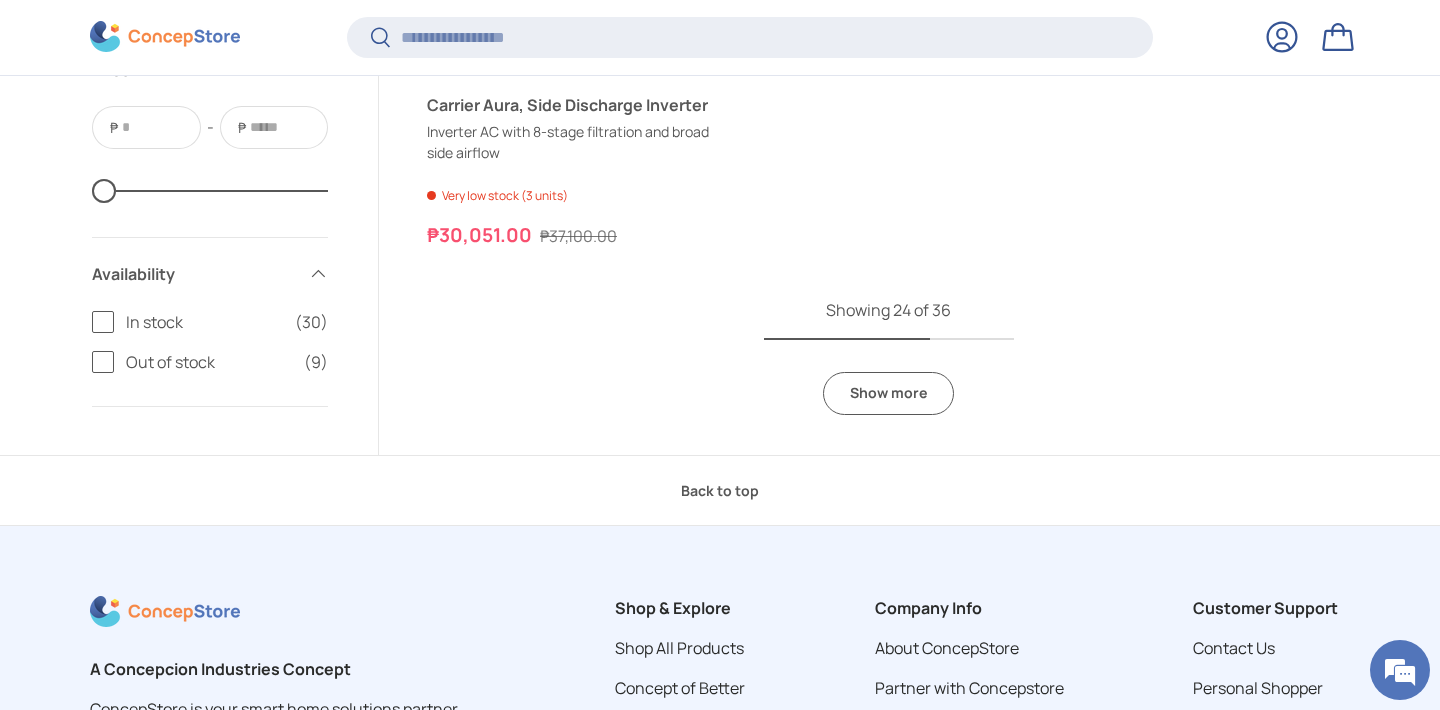 click on "Show more" at bounding box center [888, 393] 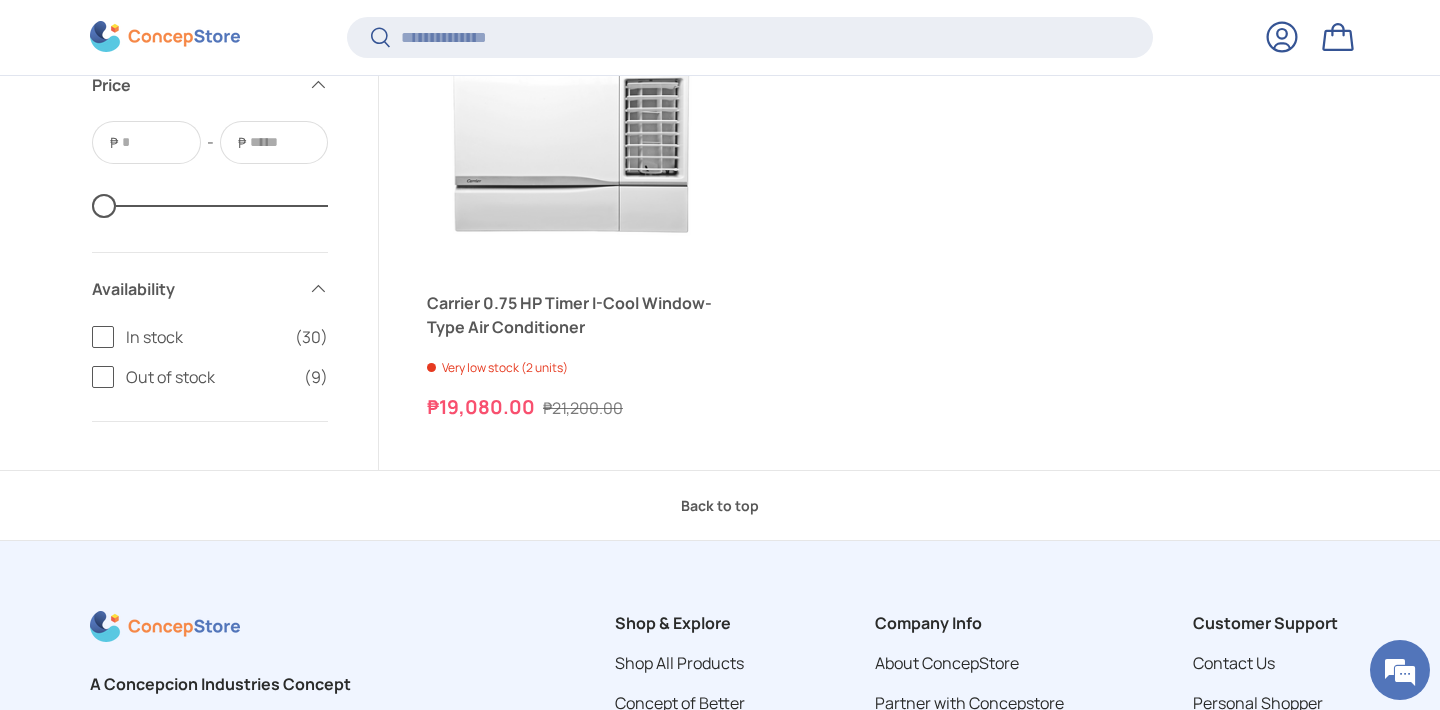scroll, scrollTop: 8025, scrollLeft: 0, axis: vertical 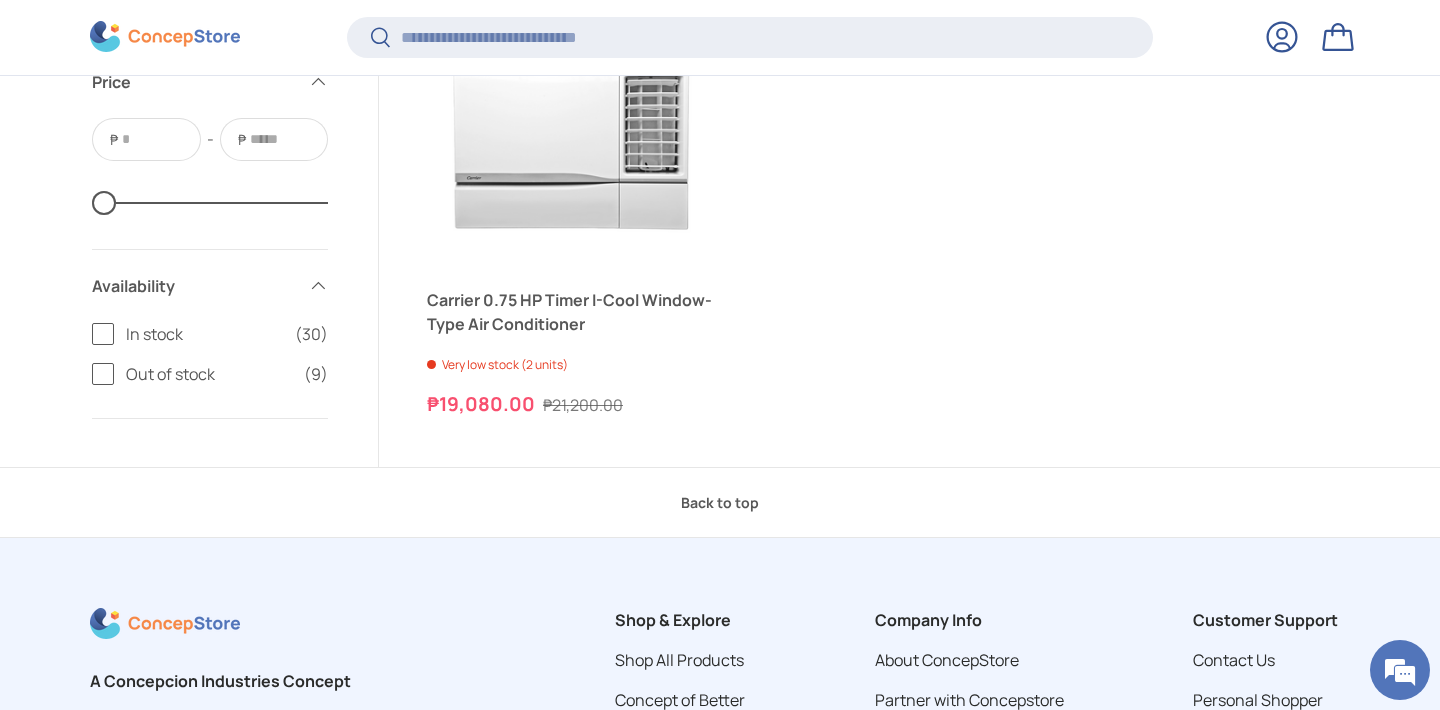 click on "Back to top" at bounding box center (720, 502) 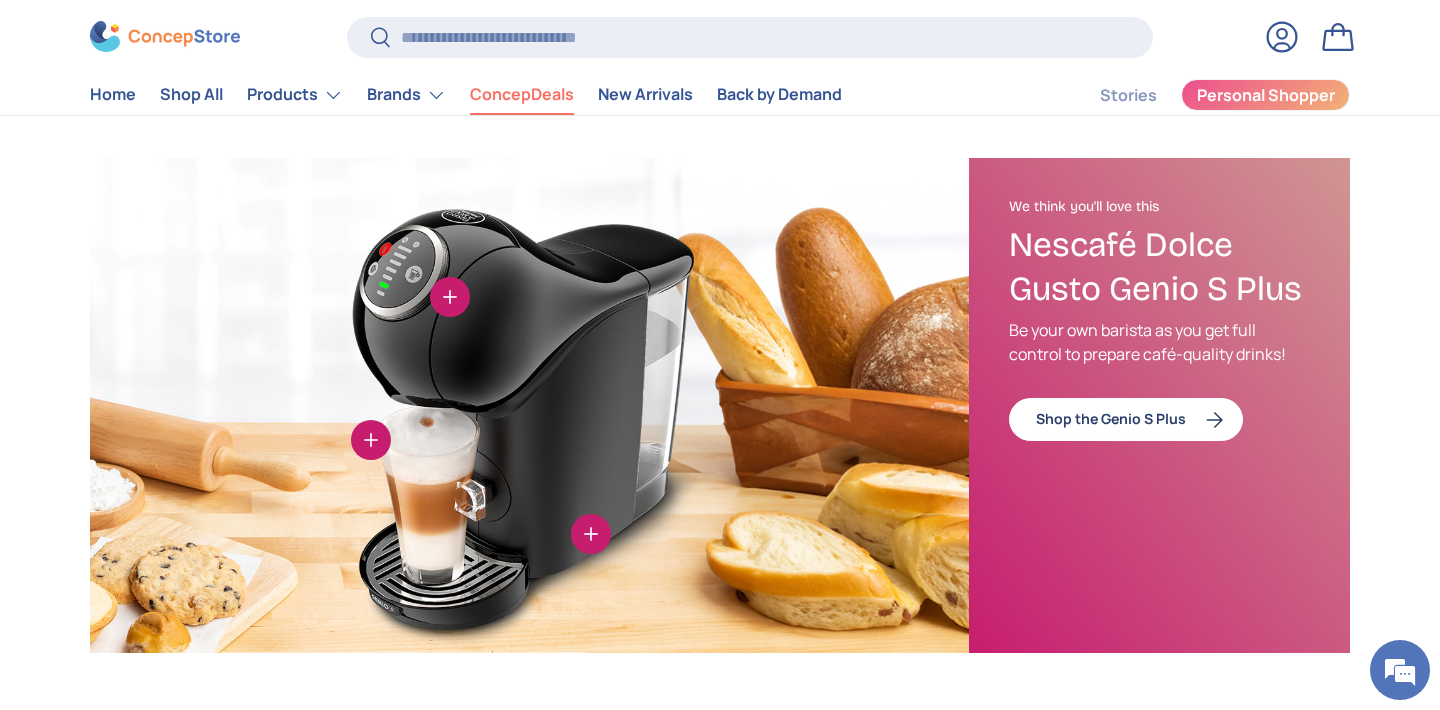 scroll, scrollTop: 0, scrollLeft: 0, axis: both 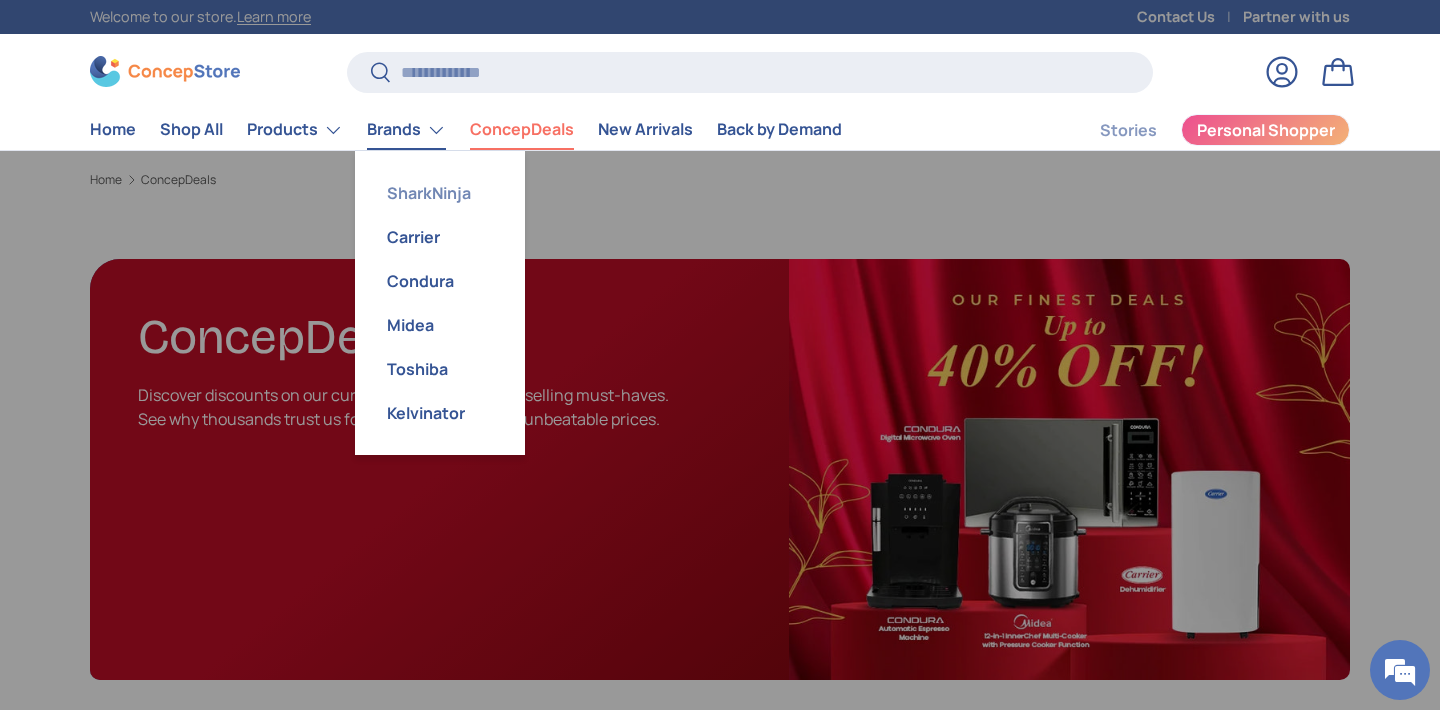 click on "SharkNinja" at bounding box center [440, 193] 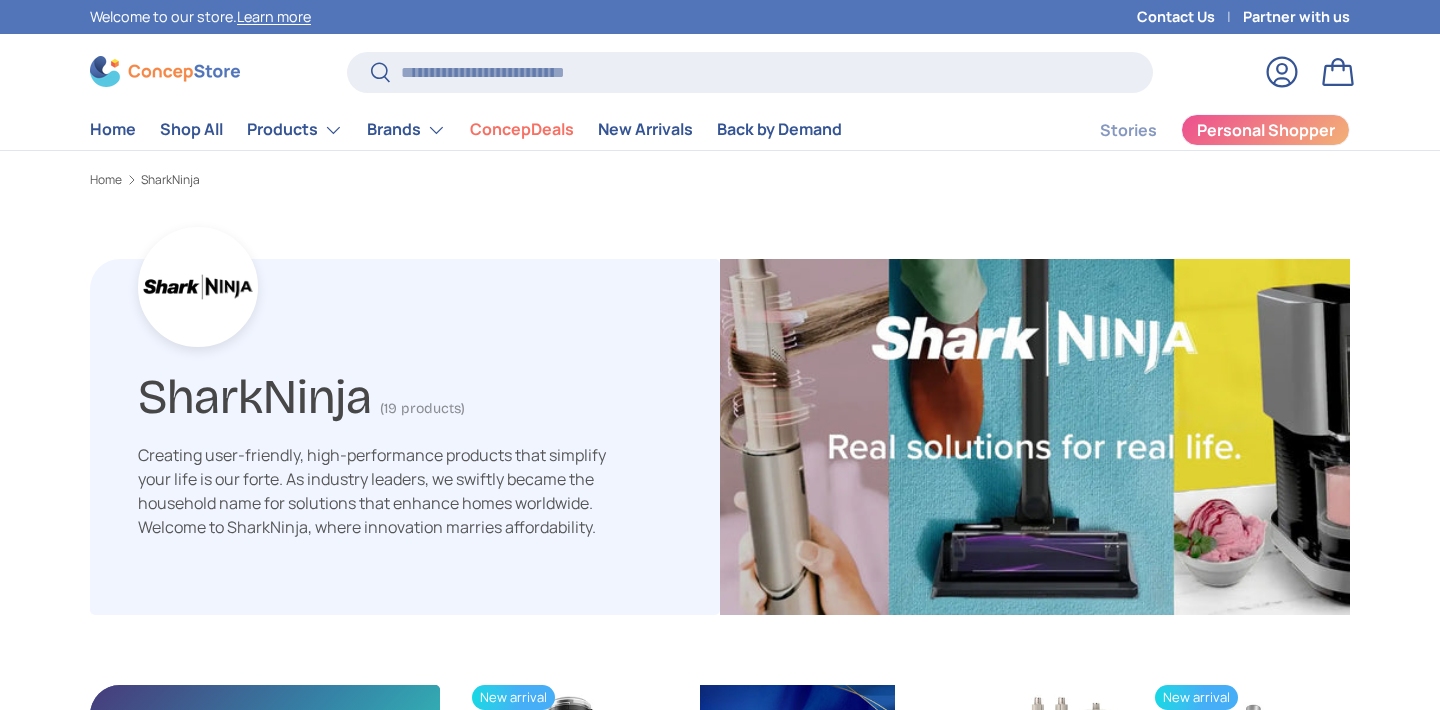 scroll, scrollTop: 0, scrollLeft: 0, axis: both 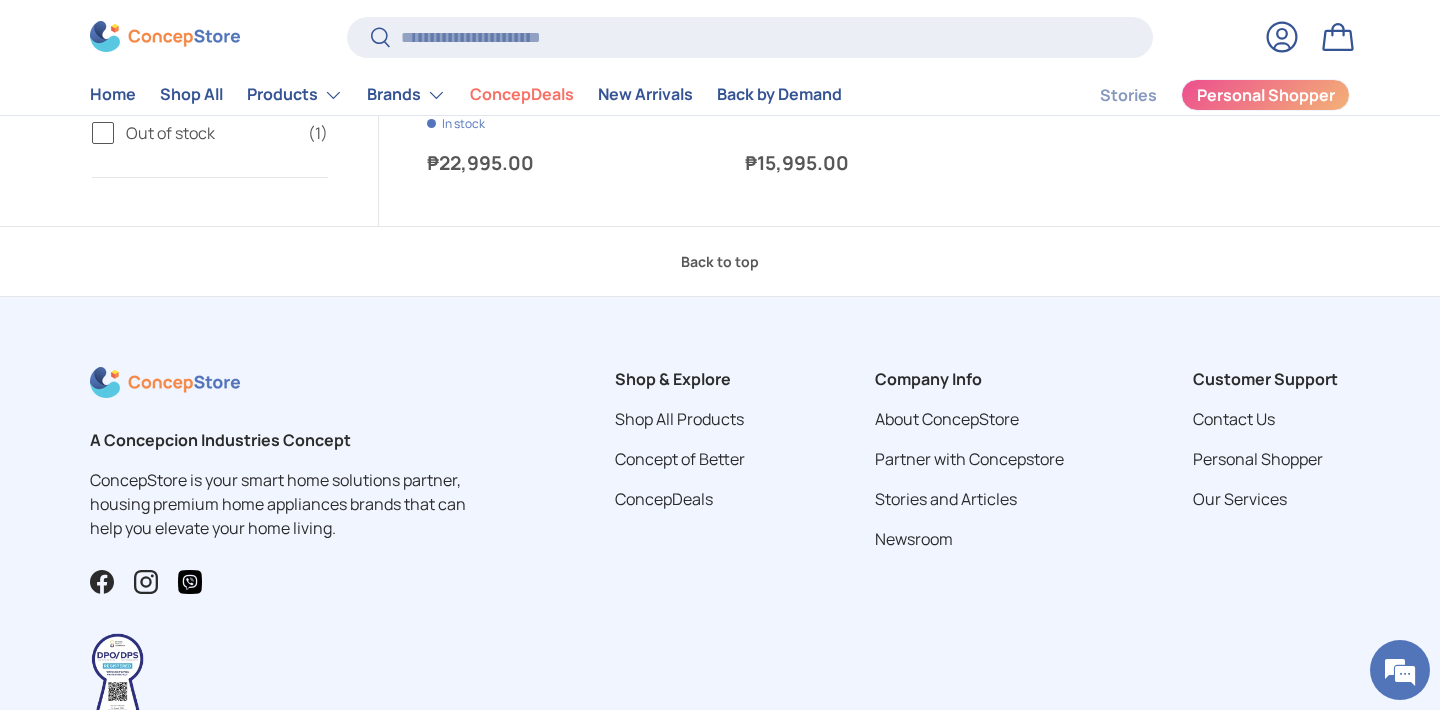 click on "Back to top" at bounding box center (720, 261) 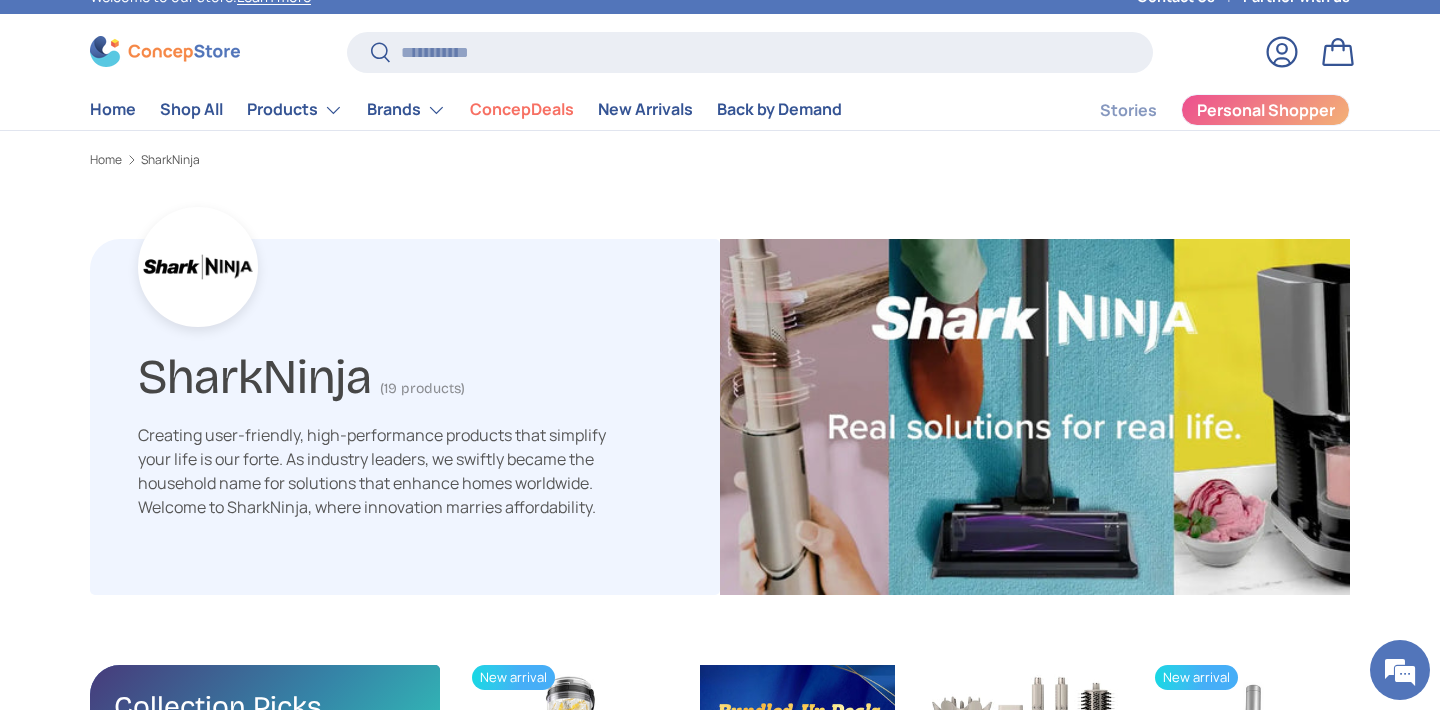 scroll, scrollTop: 0, scrollLeft: 0, axis: both 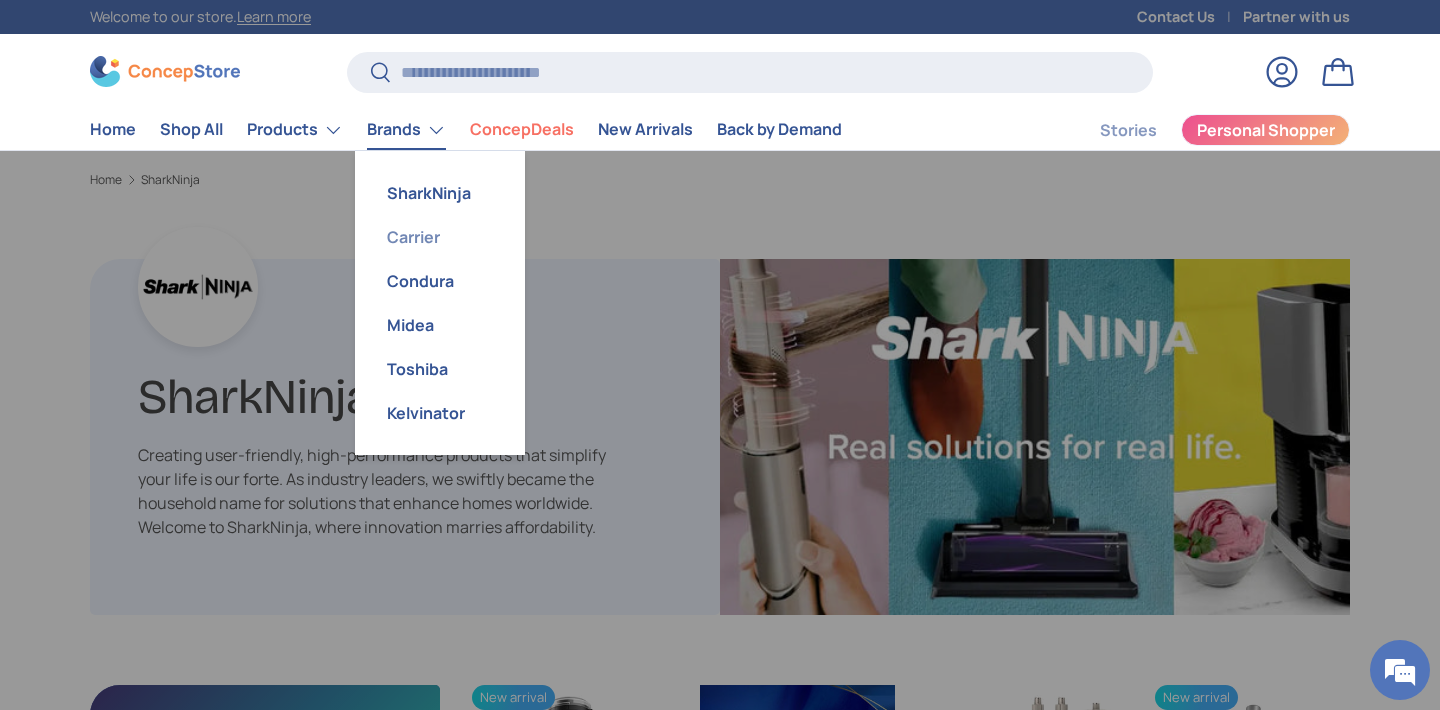click on "Carrier" at bounding box center (440, 237) 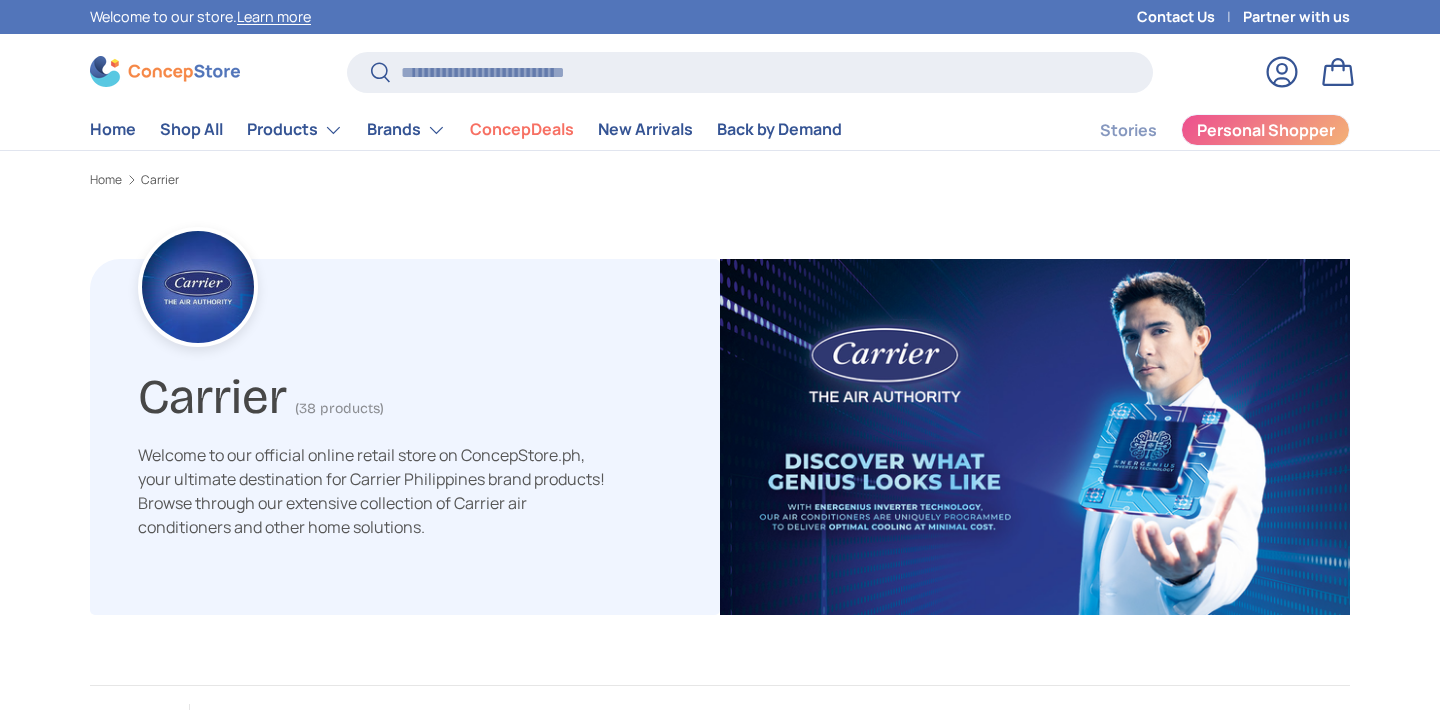 scroll, scrollTop: 0, scrollLeft: 0, axis: both 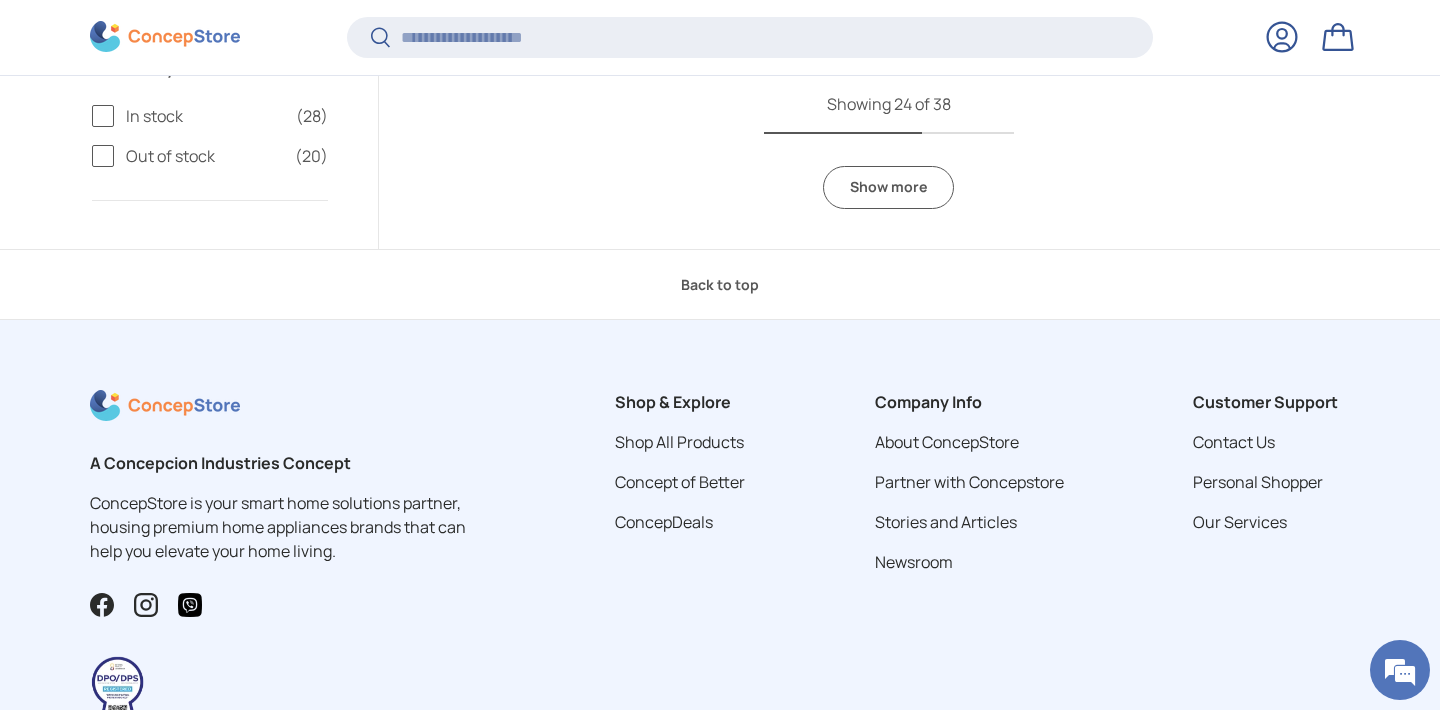 click on "Show more" at bounding box center [888, 187] 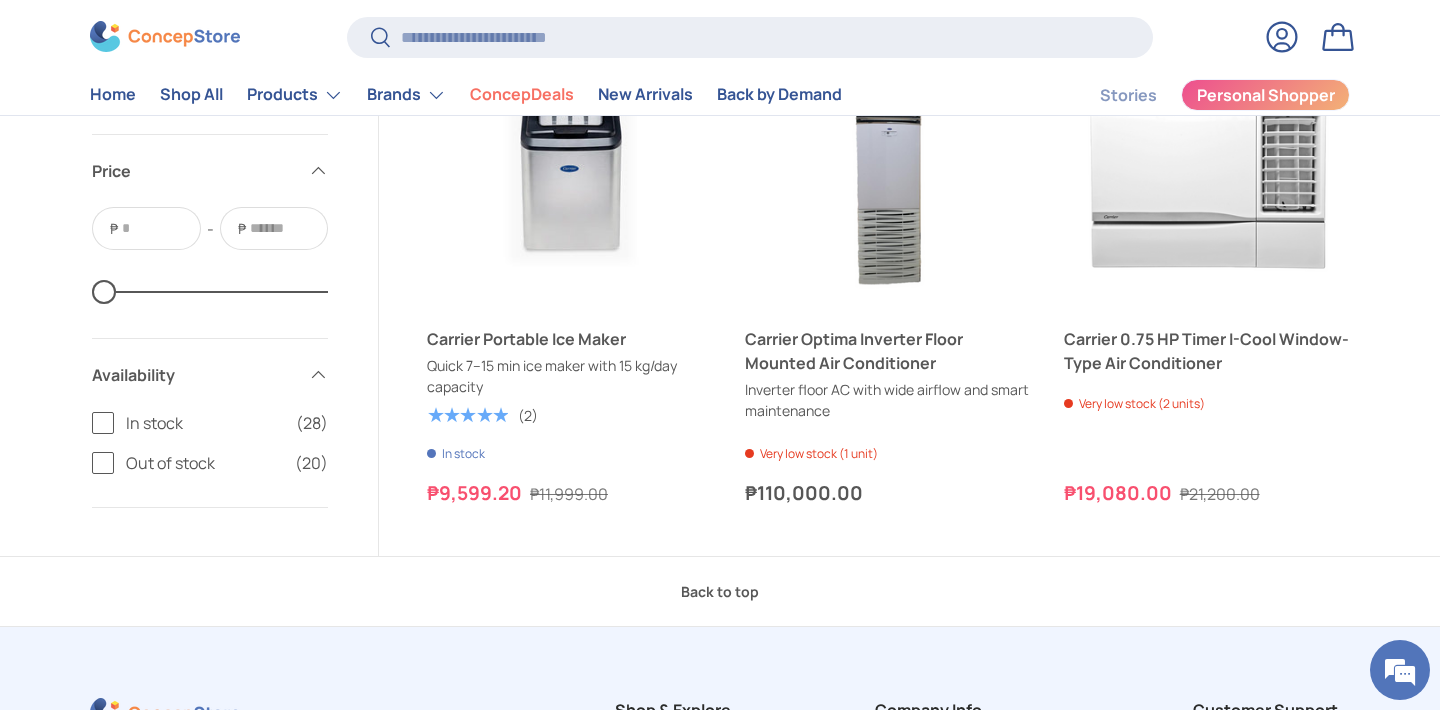 scroll, scrollTop: 7320, scrollLeft: 0, axis: vertical 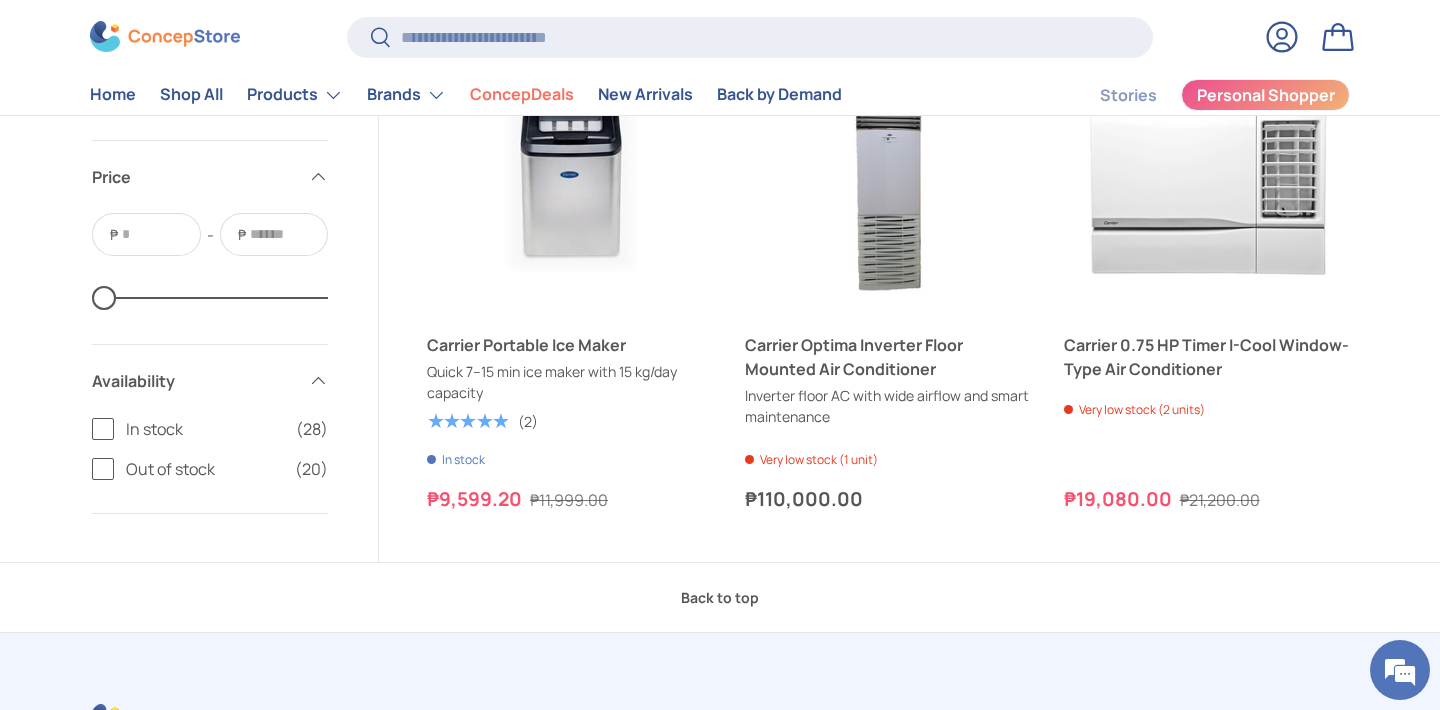 click on "Back to top" at bounding box center (720, 597) 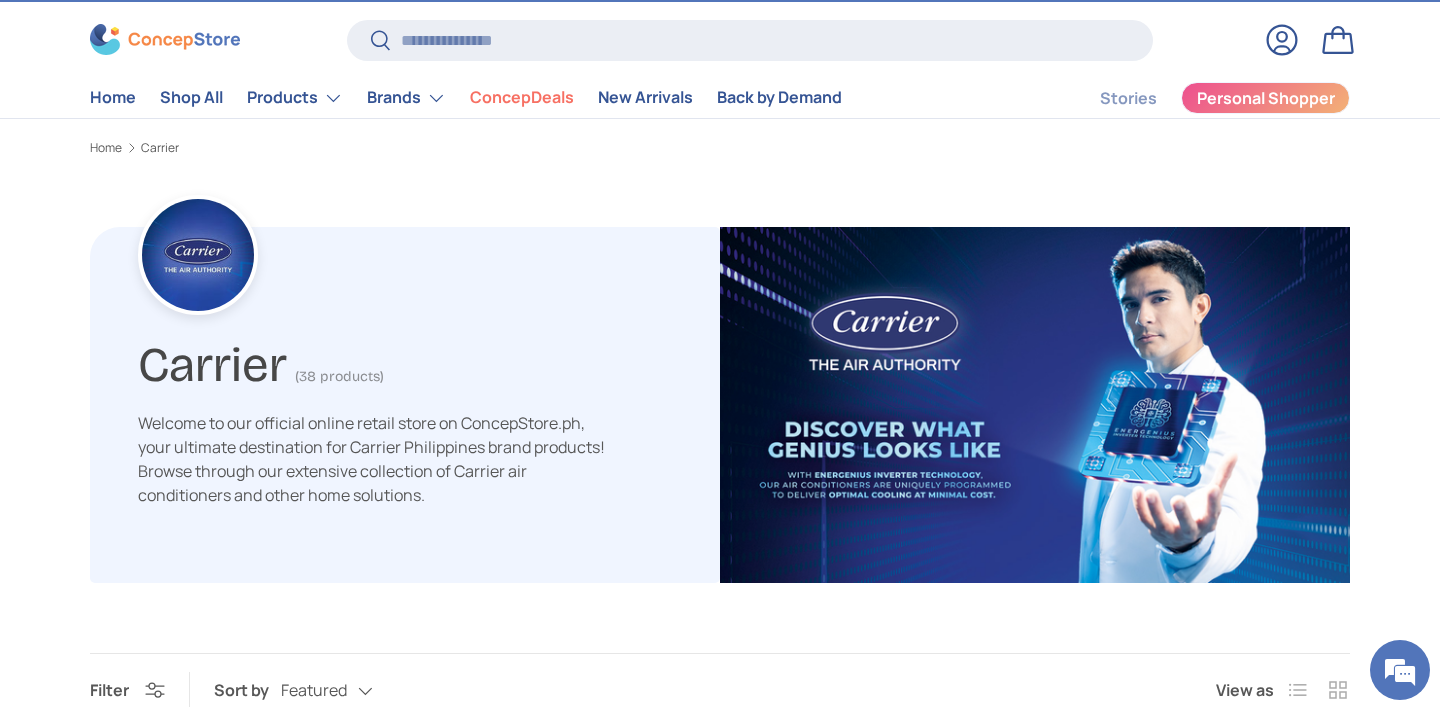 scroll, scrollTop: 0, scrollLeft: 0, axis: both 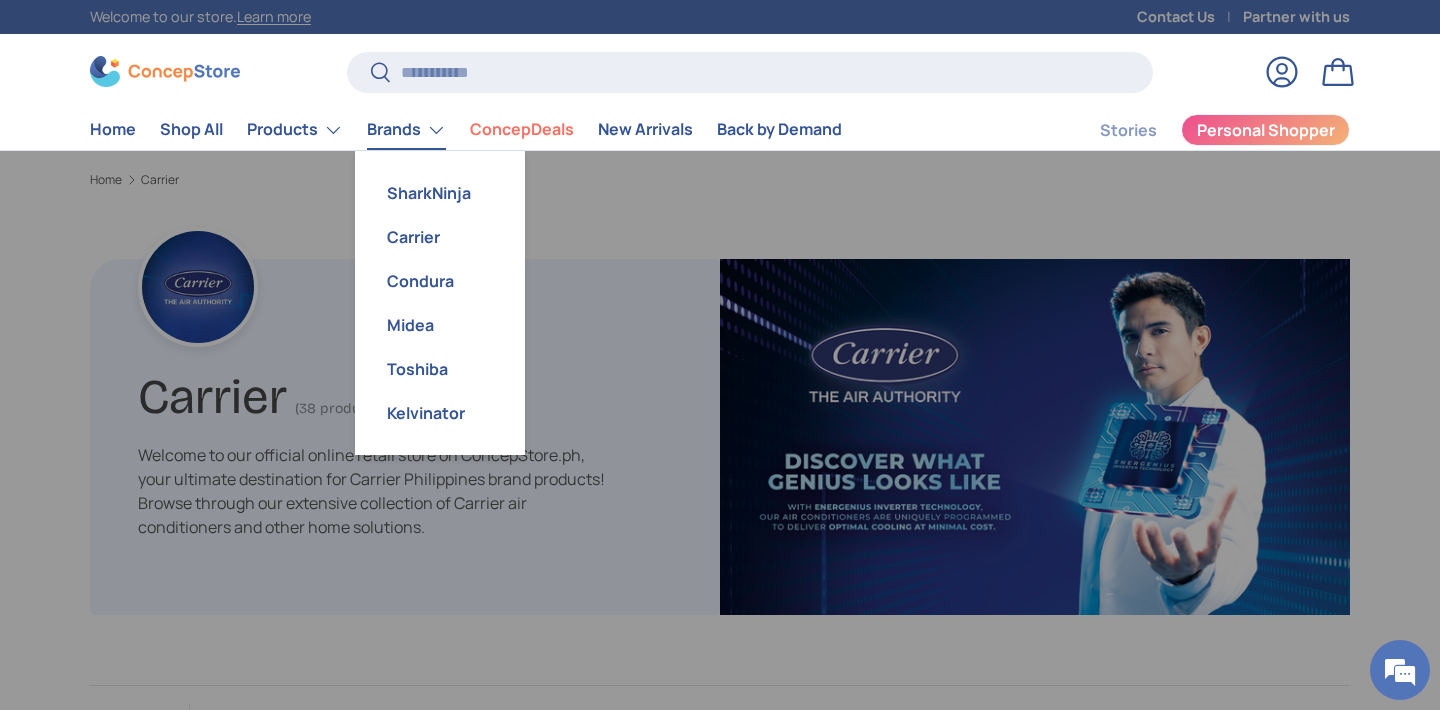 click on "Brands" at bounding box center (406, 130) 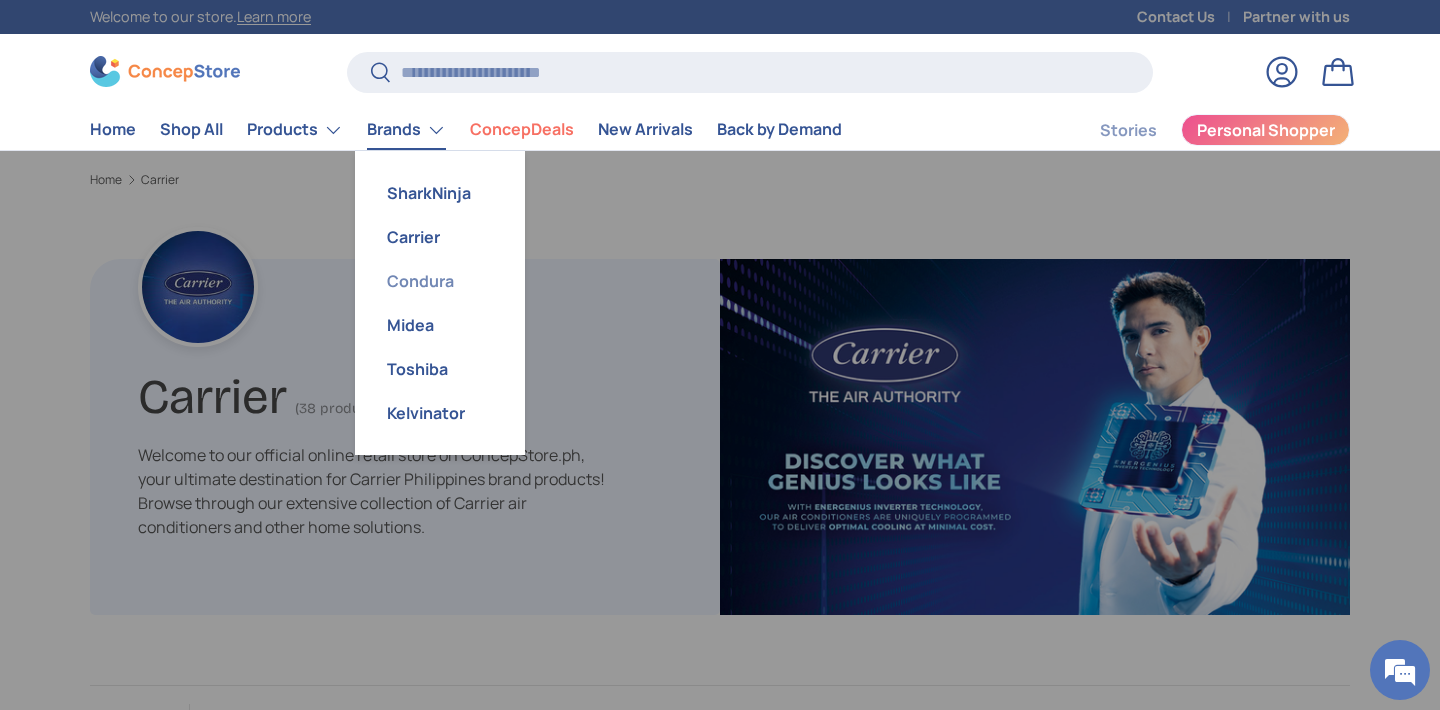 click on "Condura" at bounding box center (440, 281) 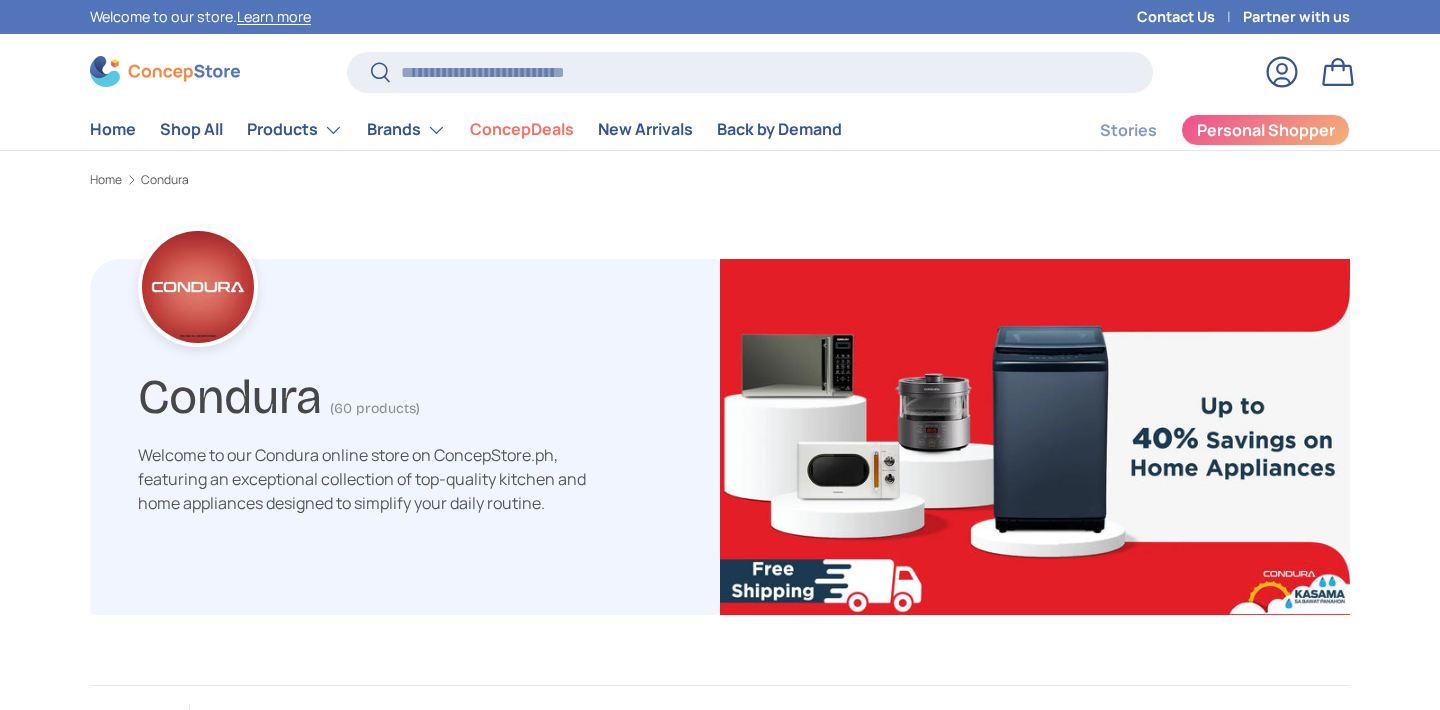 scroll, scrollTop: 0, scrollLeft: 0, axis: both 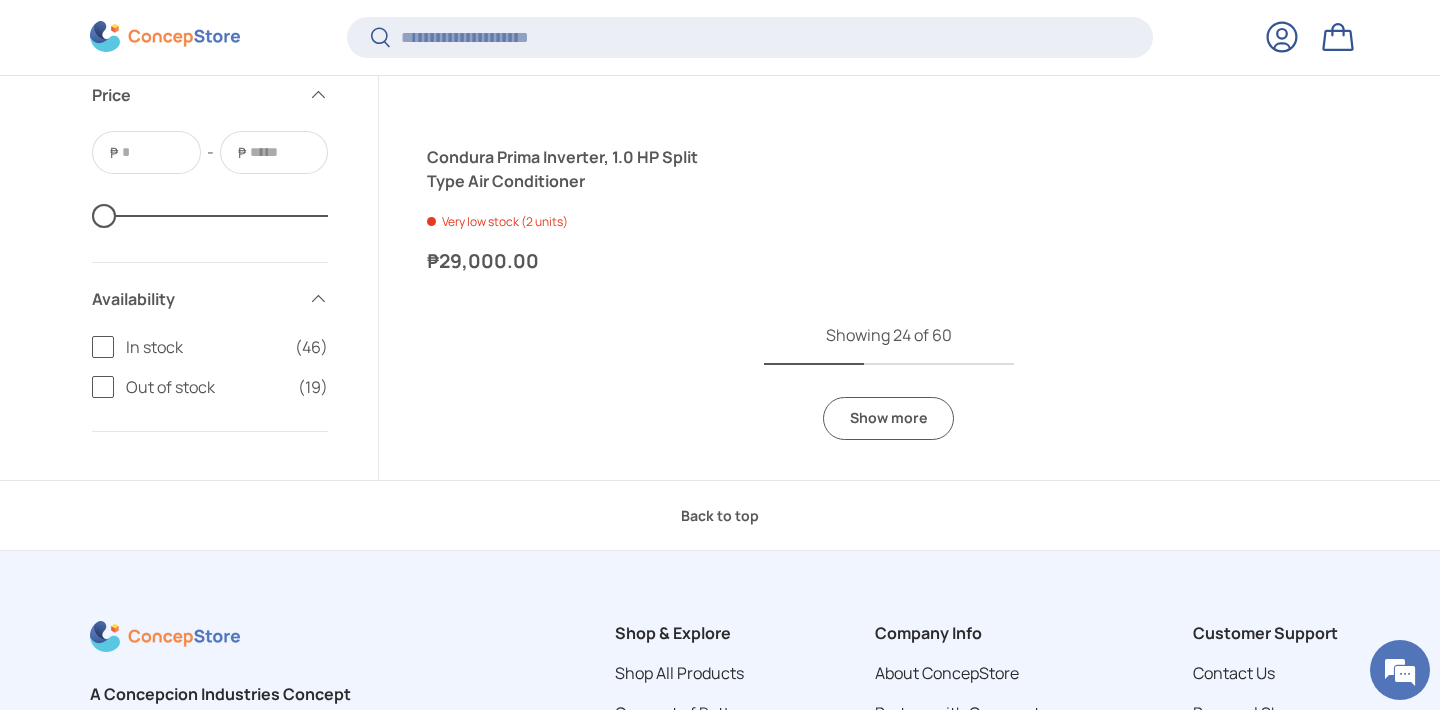 click on "Show more" at bounding box center (888, 418) 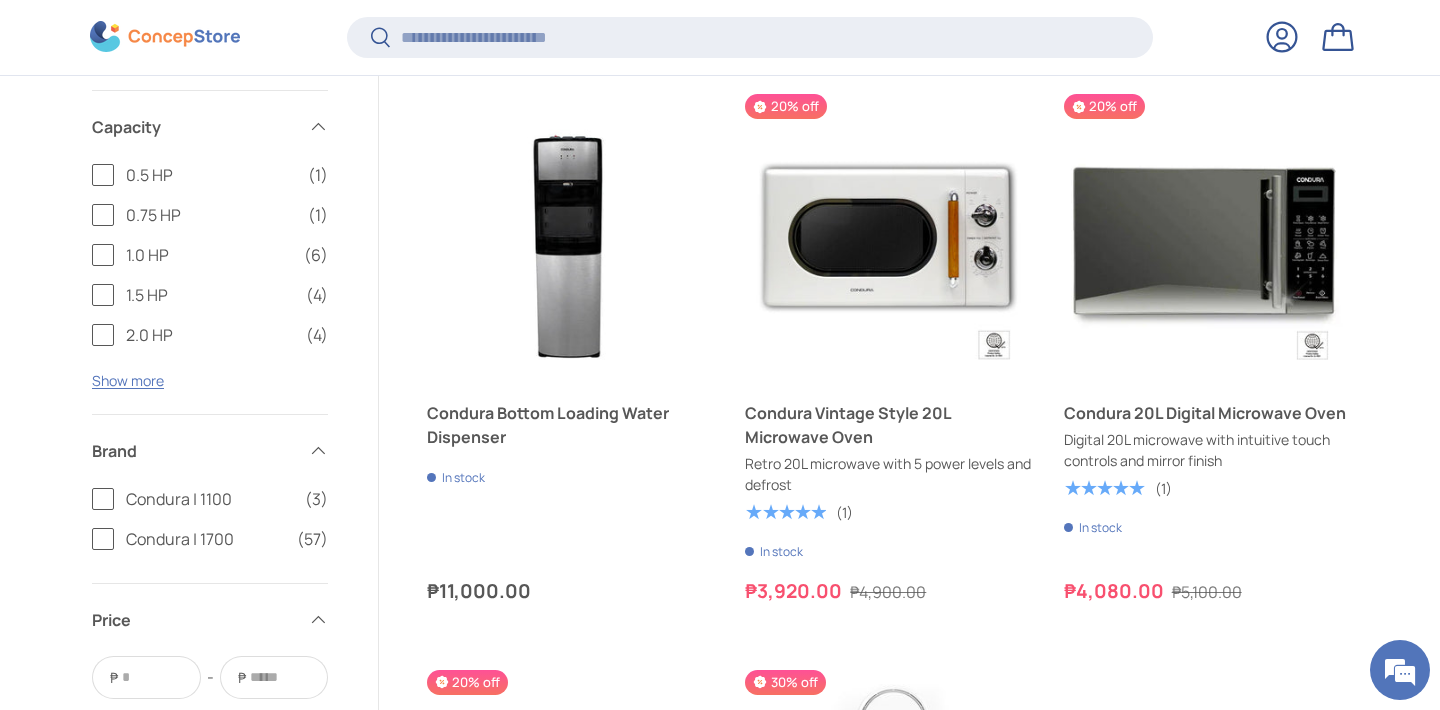 scroll, scrollTop: 6875, scrollLeft: 0, axis: vertical 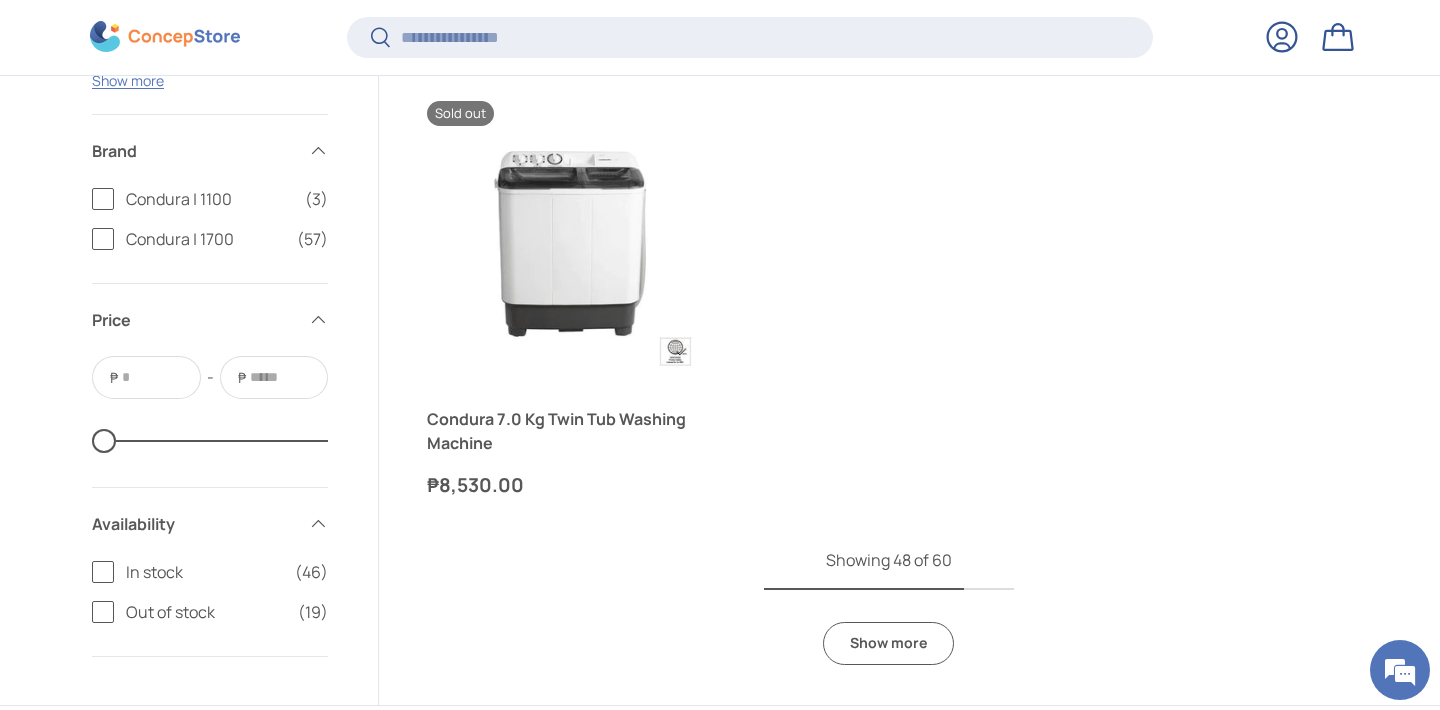 click on "Show more" at bounding box center [888, 643] 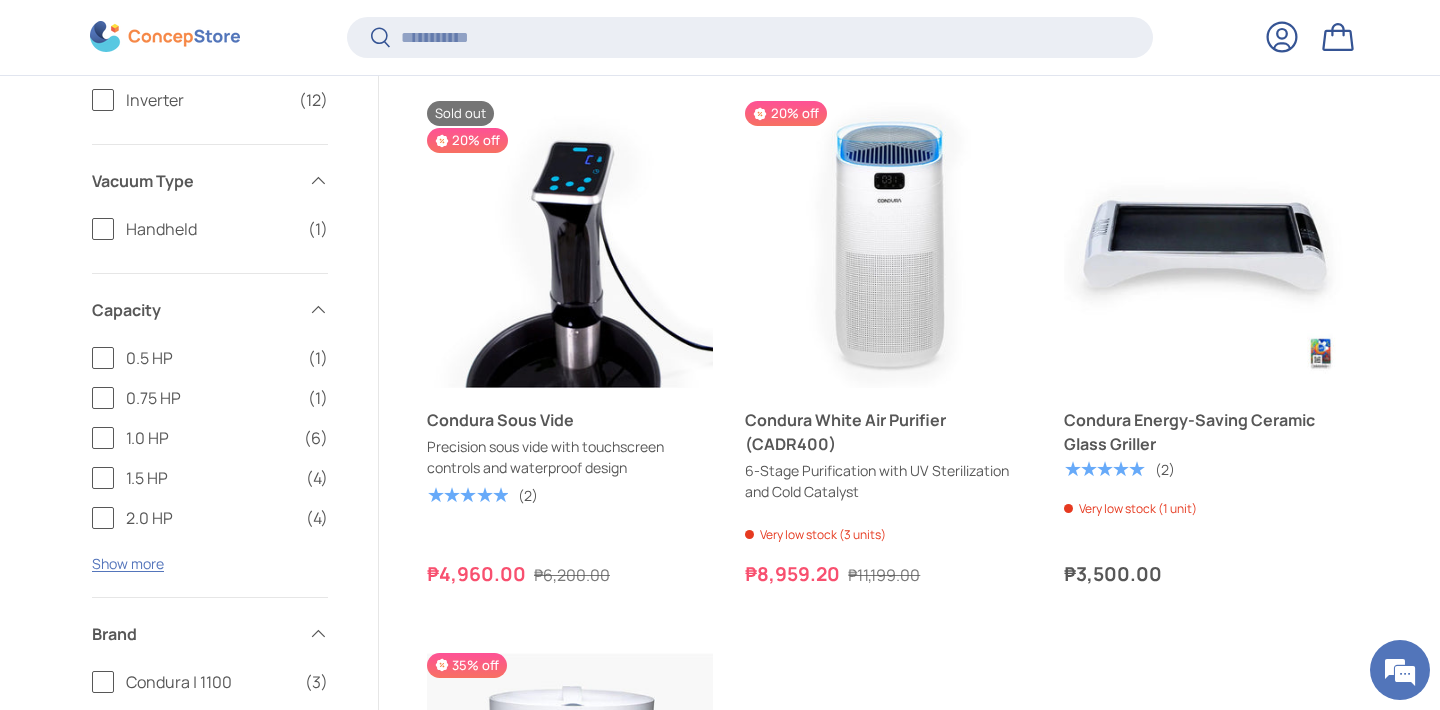 scroll, scrollTop: 10669, scrollLeft: 0, axis: vertical 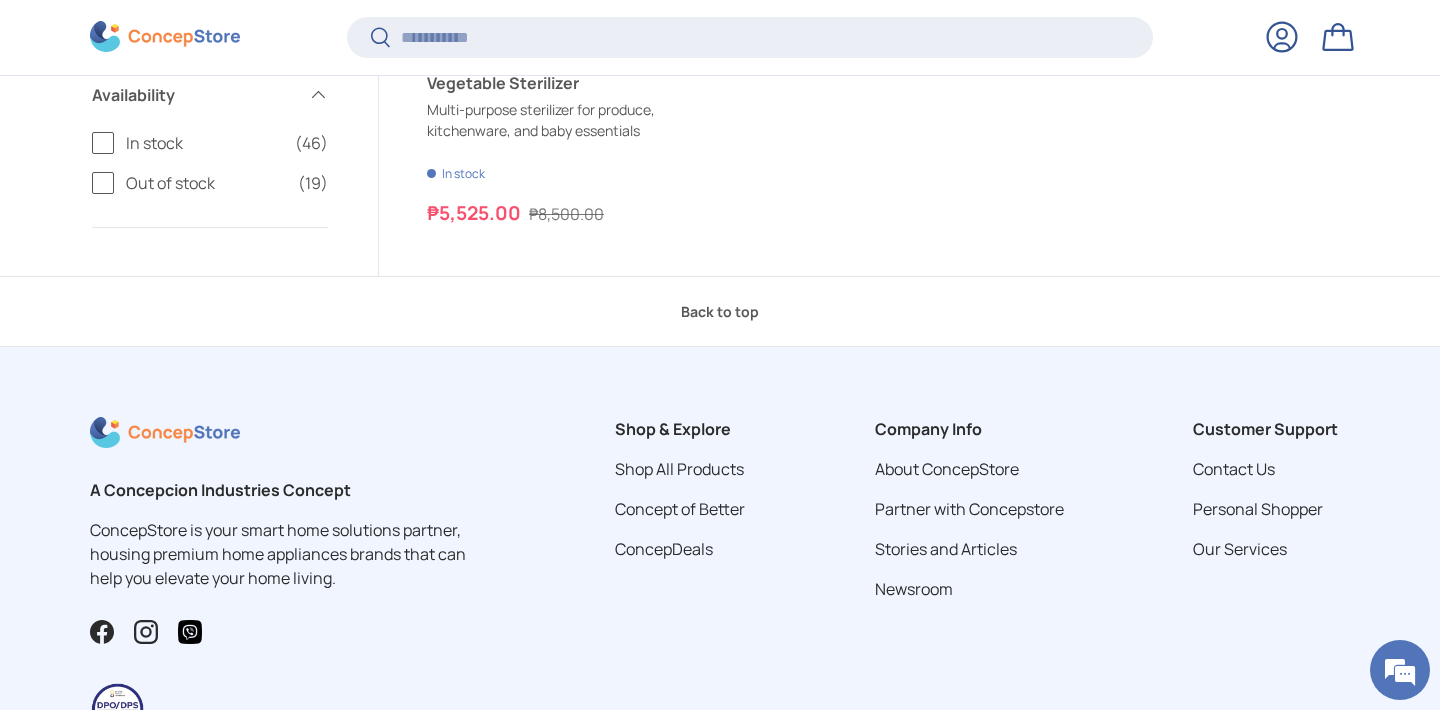 click on "Back to top" at bounding box center (720, 311) 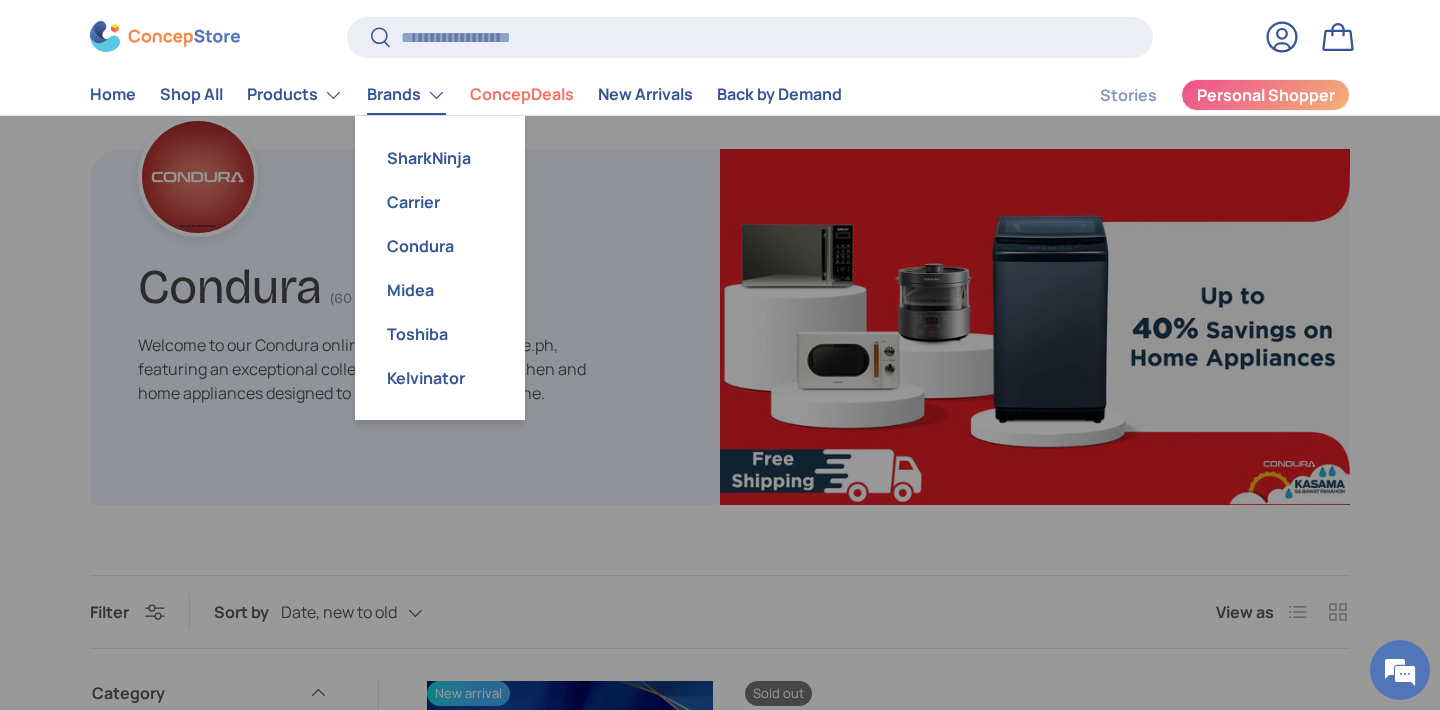 scroll, scrollTop: 0, scrollLeft: 0, axis: both 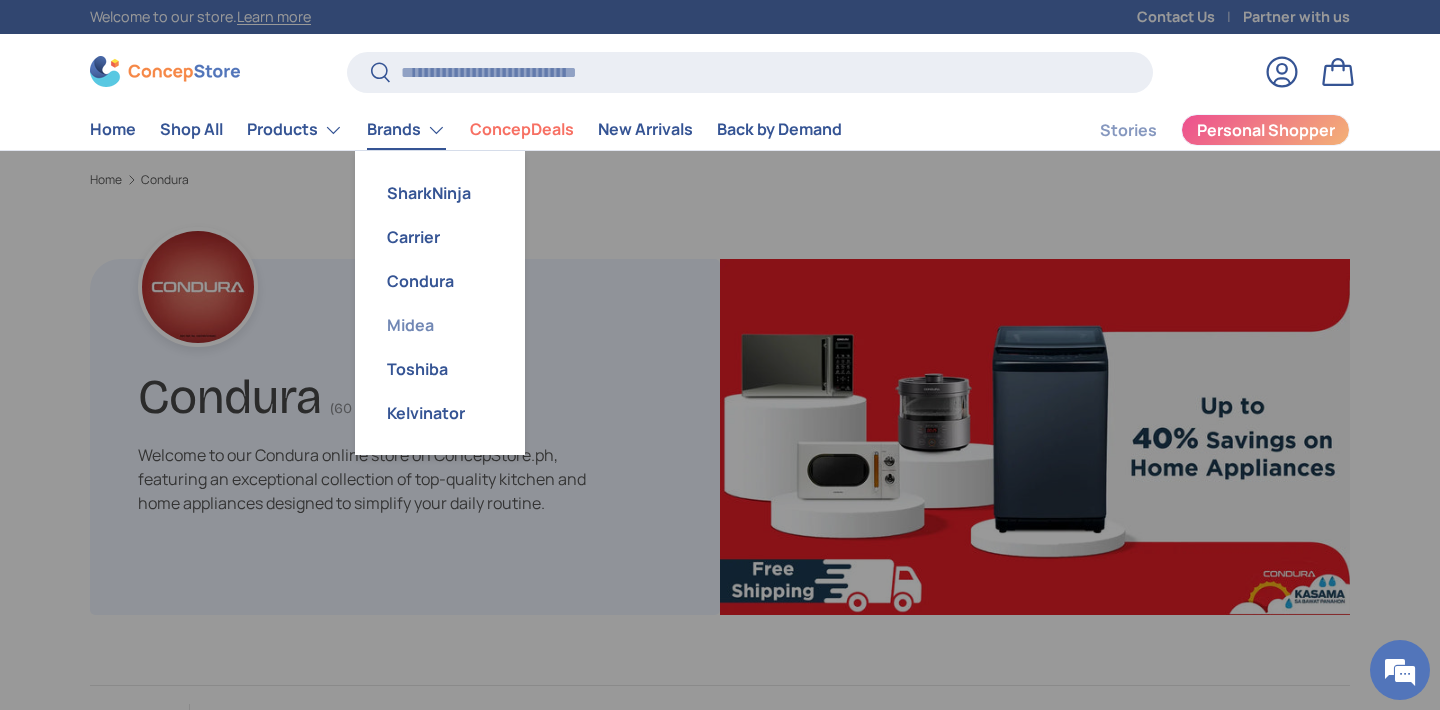 click on "Midea" at bounding box center (440, 325) 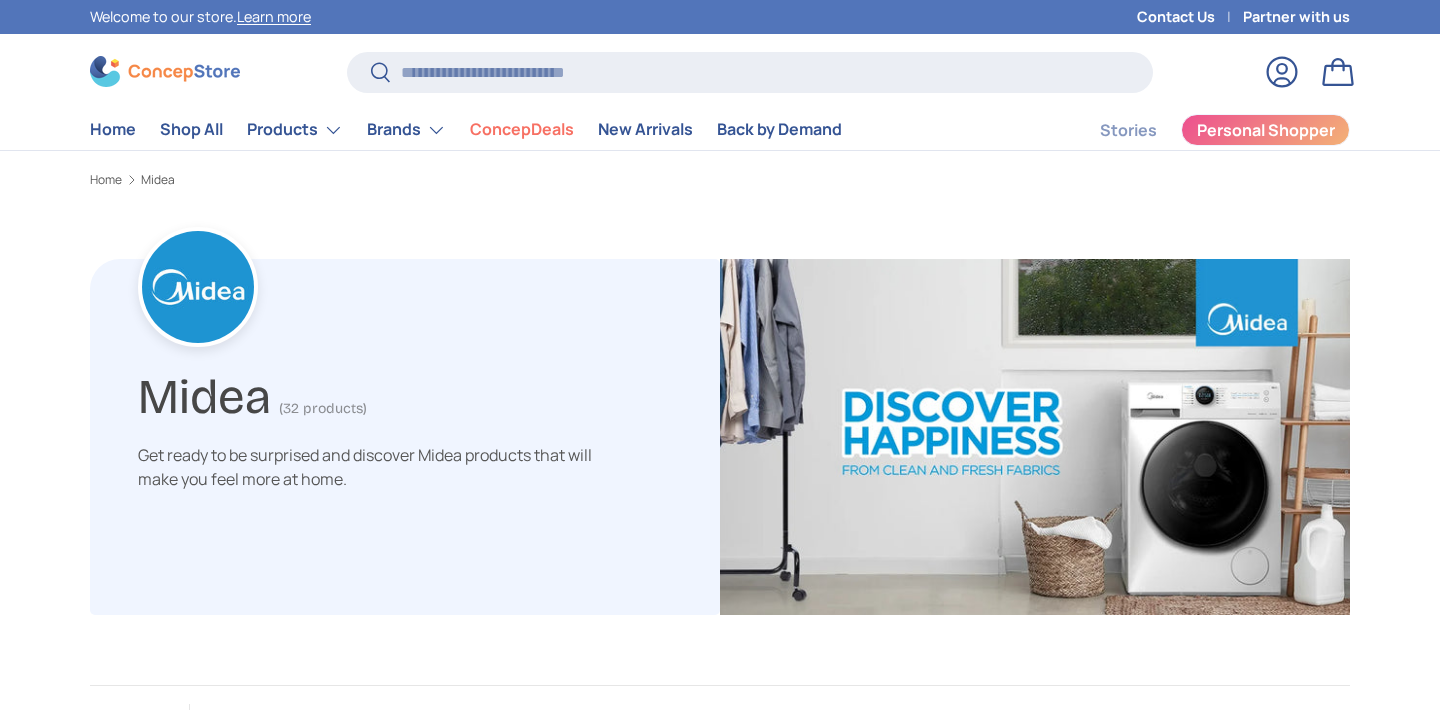 scroll, scrollTop: 0, scrollLeft: 0, axis: both 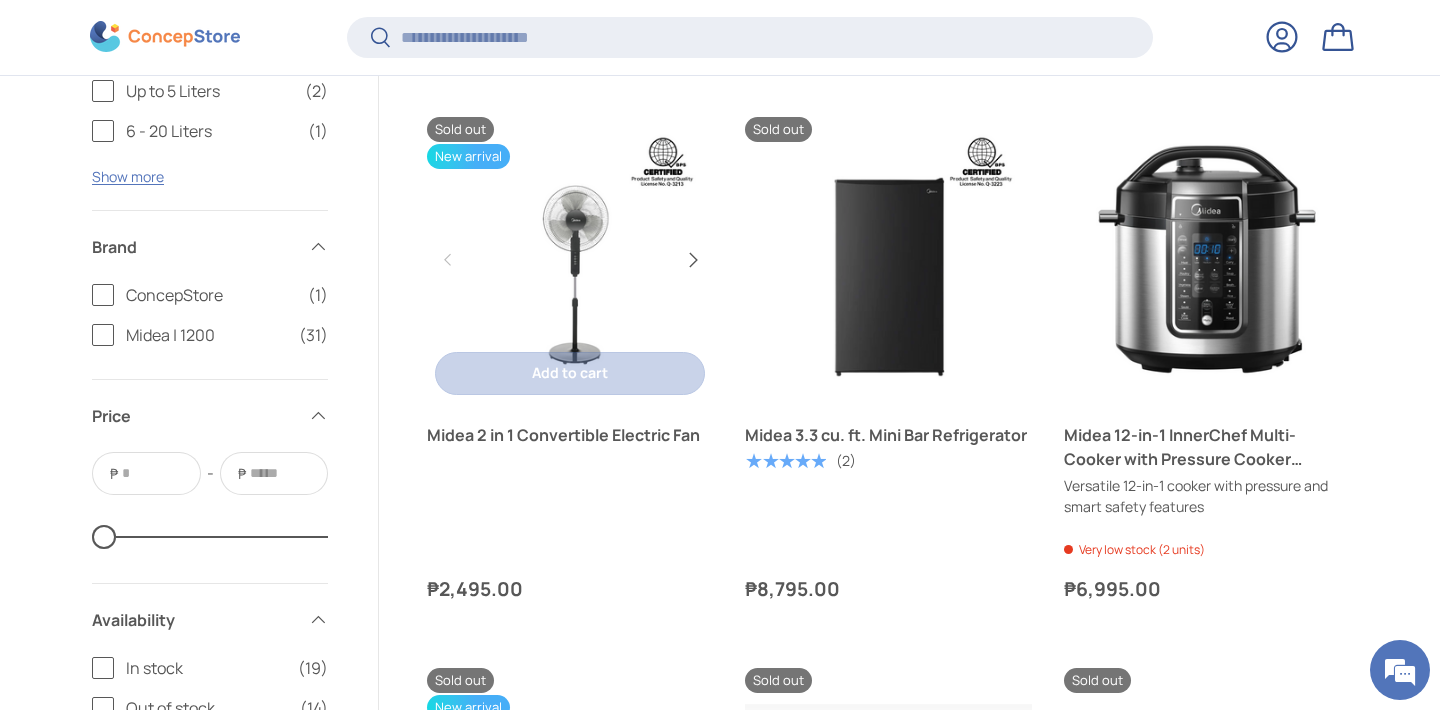 click on "Next" at bounding box center [692, 260] 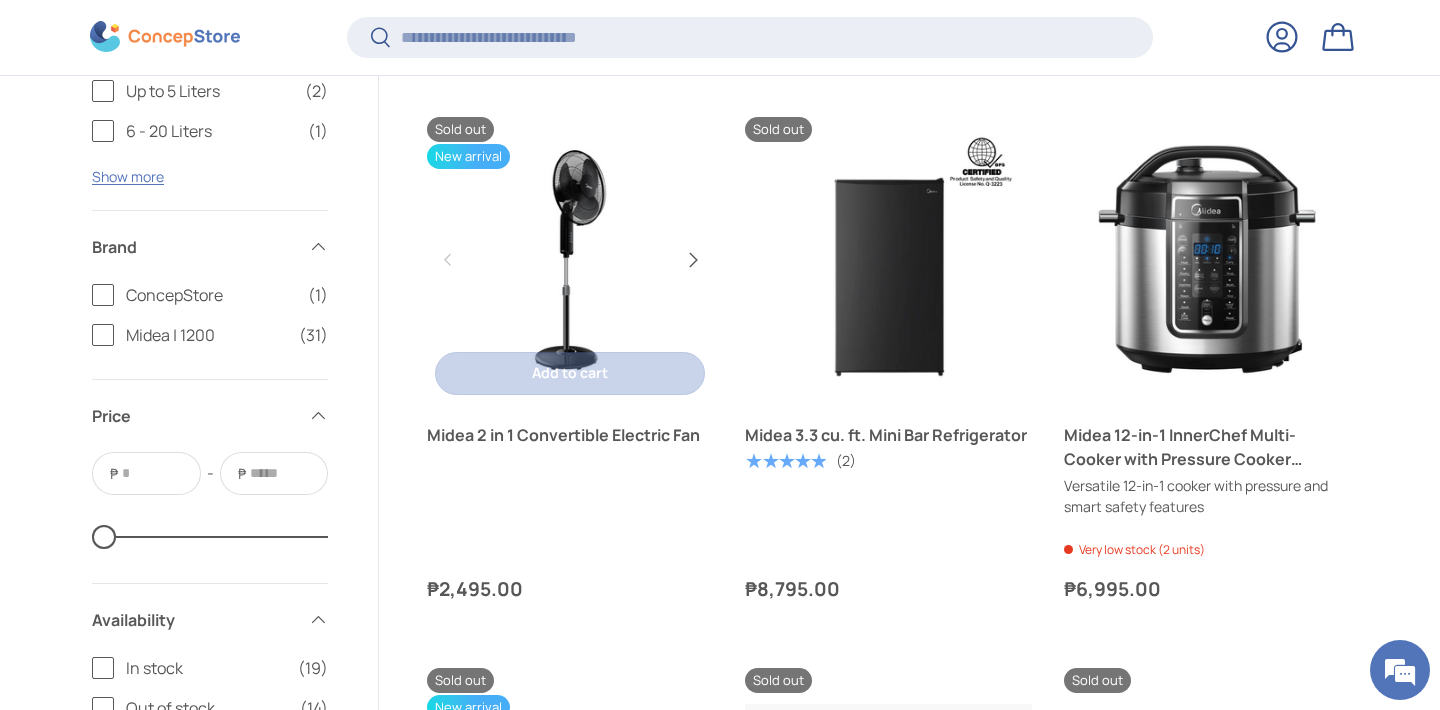 click on "Next" at bounding box center [692, 260] 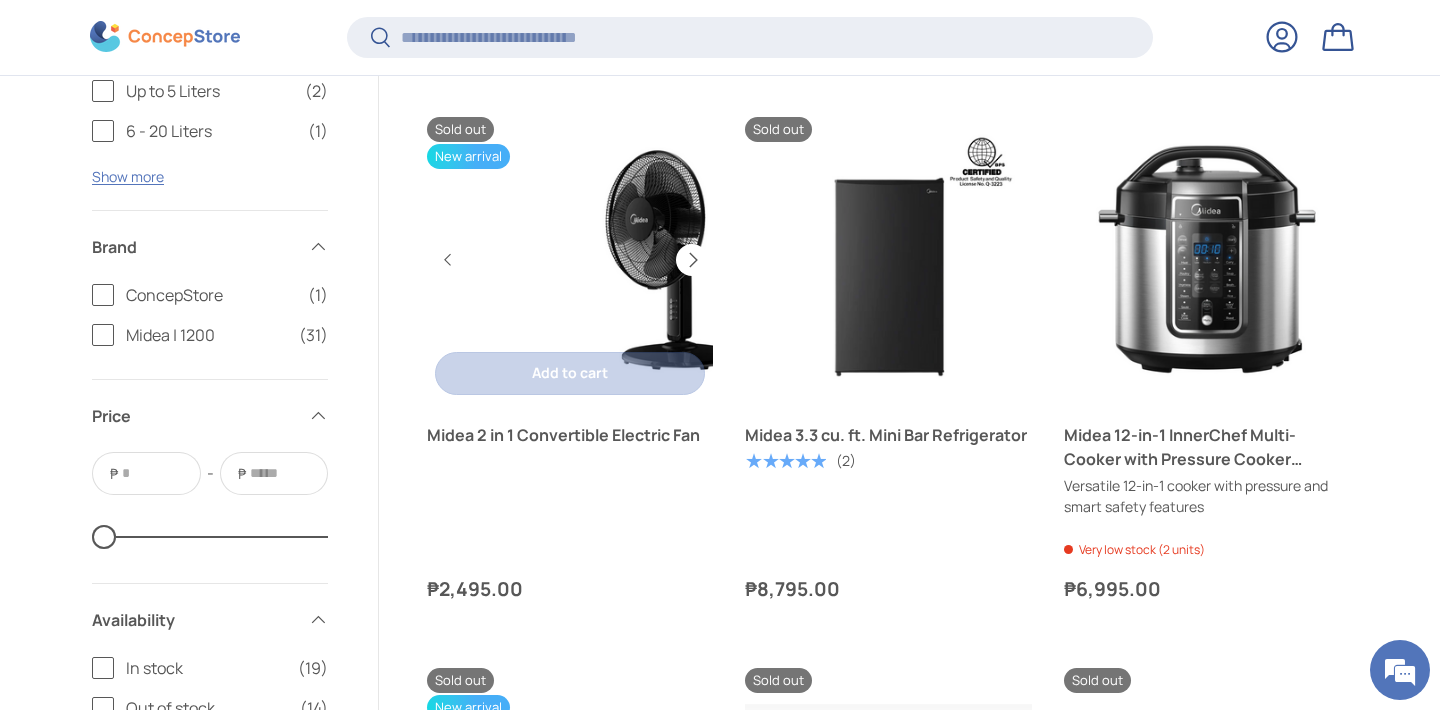 scroll, scrollTop: 0, scrollLeft: 572, axis: horizontal 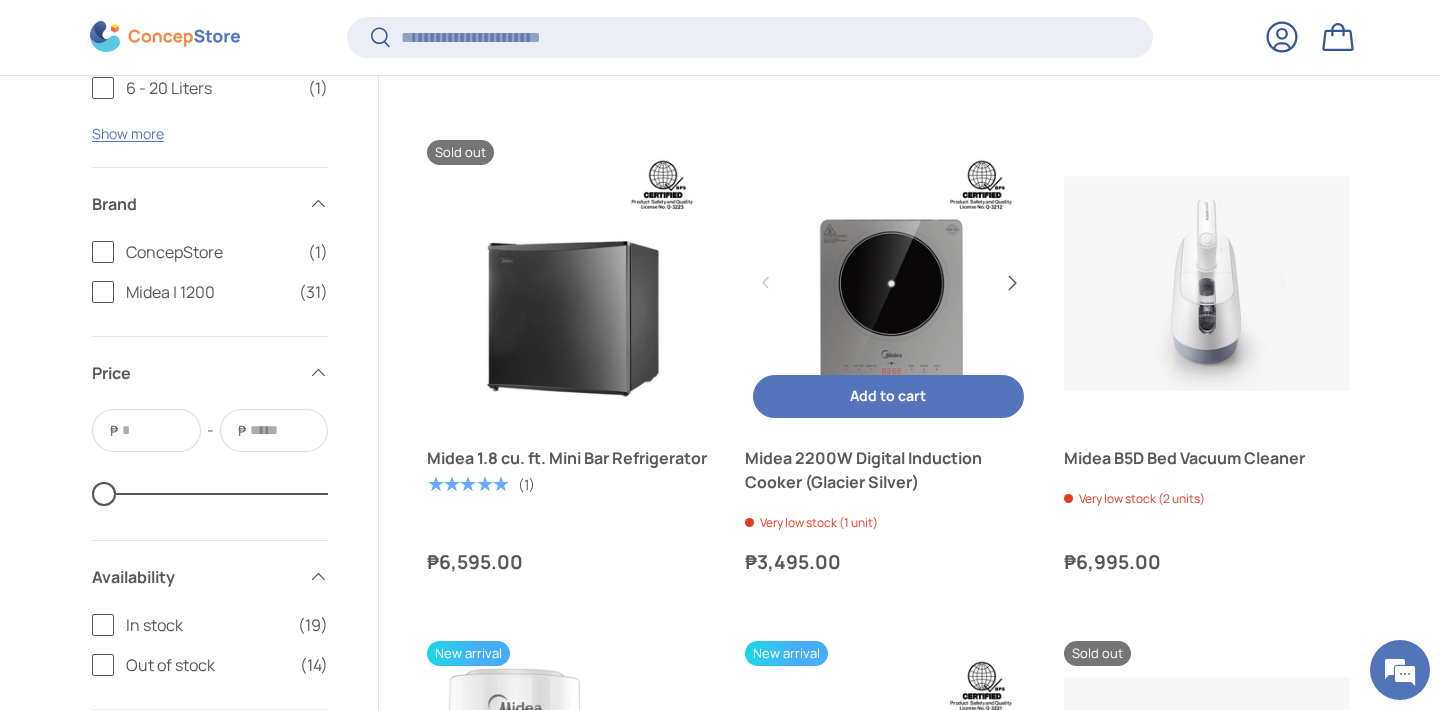 click on "Next" at bounding box center [1011, 283] 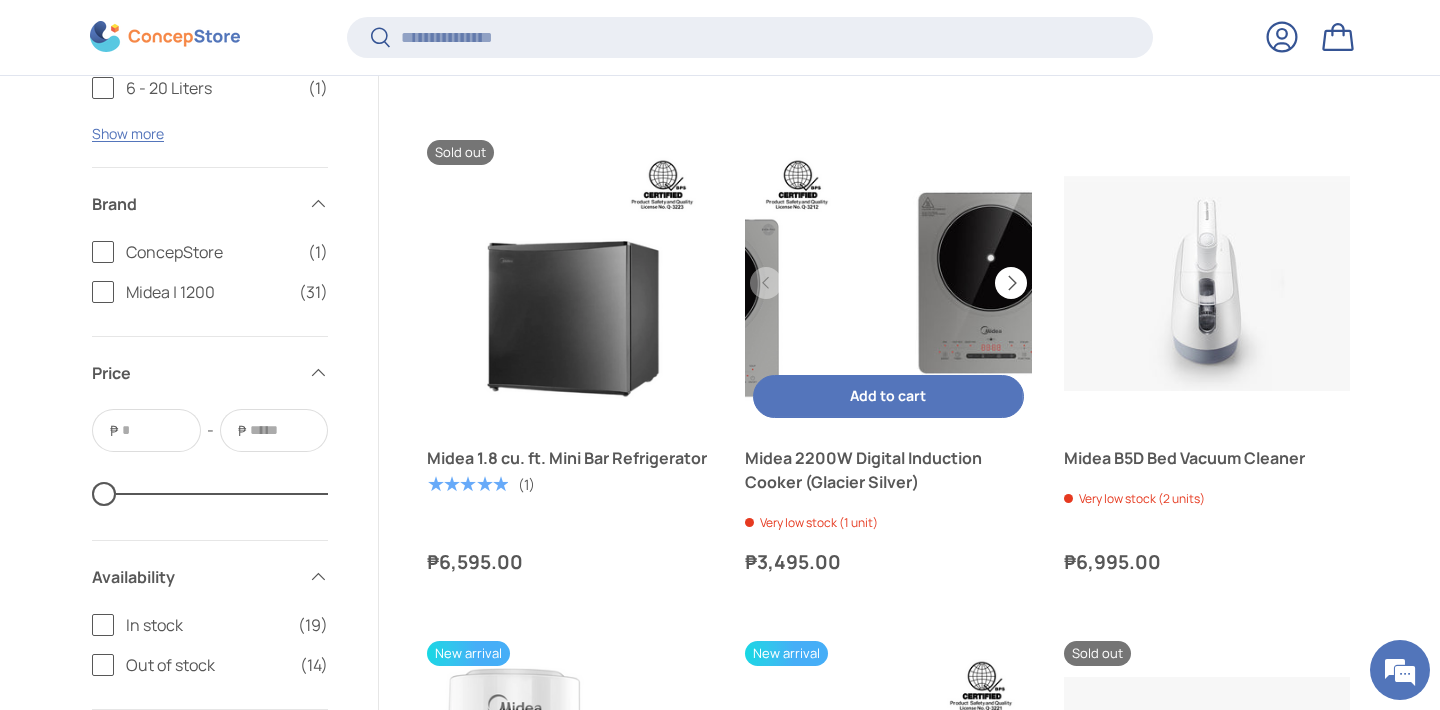 scroll, scrollTop: 0, scrollLeft: 286, axis: horizontal 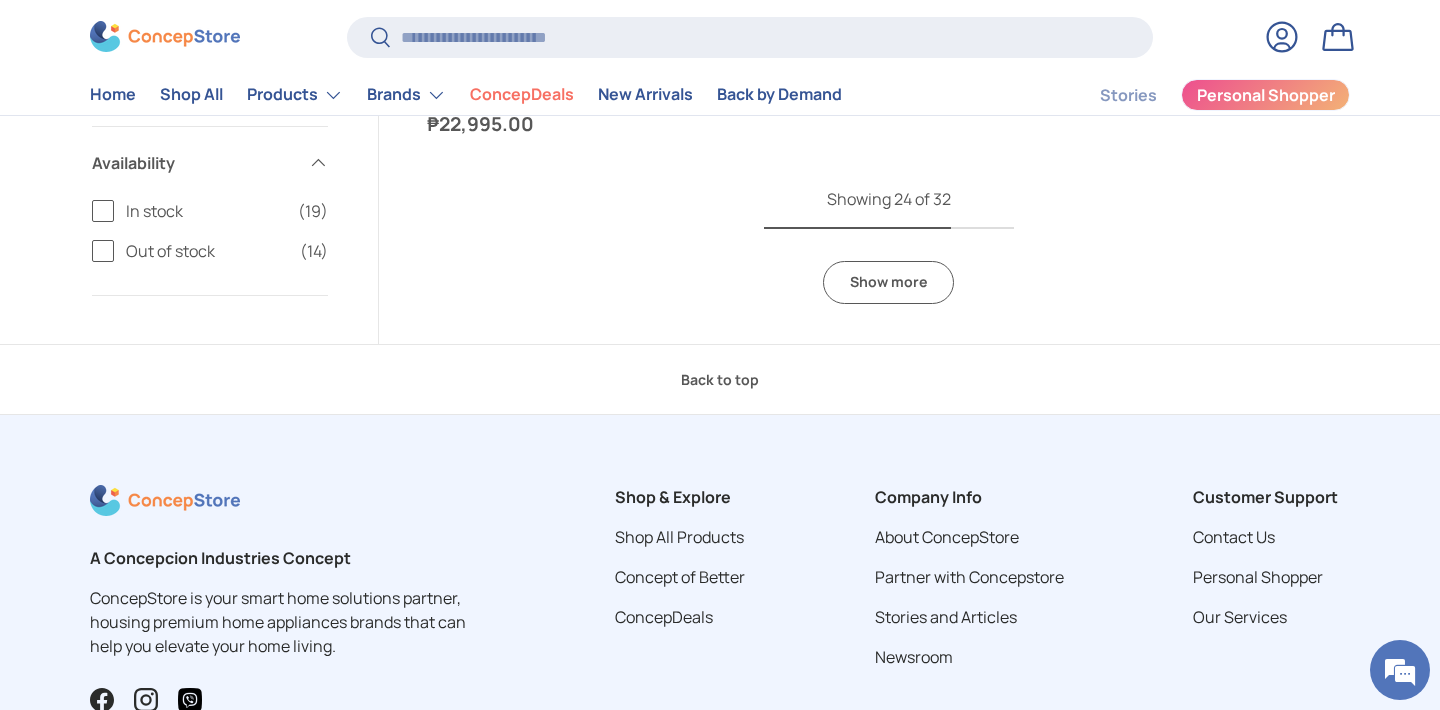 click on "Show more" at bounding box center [888, 282] 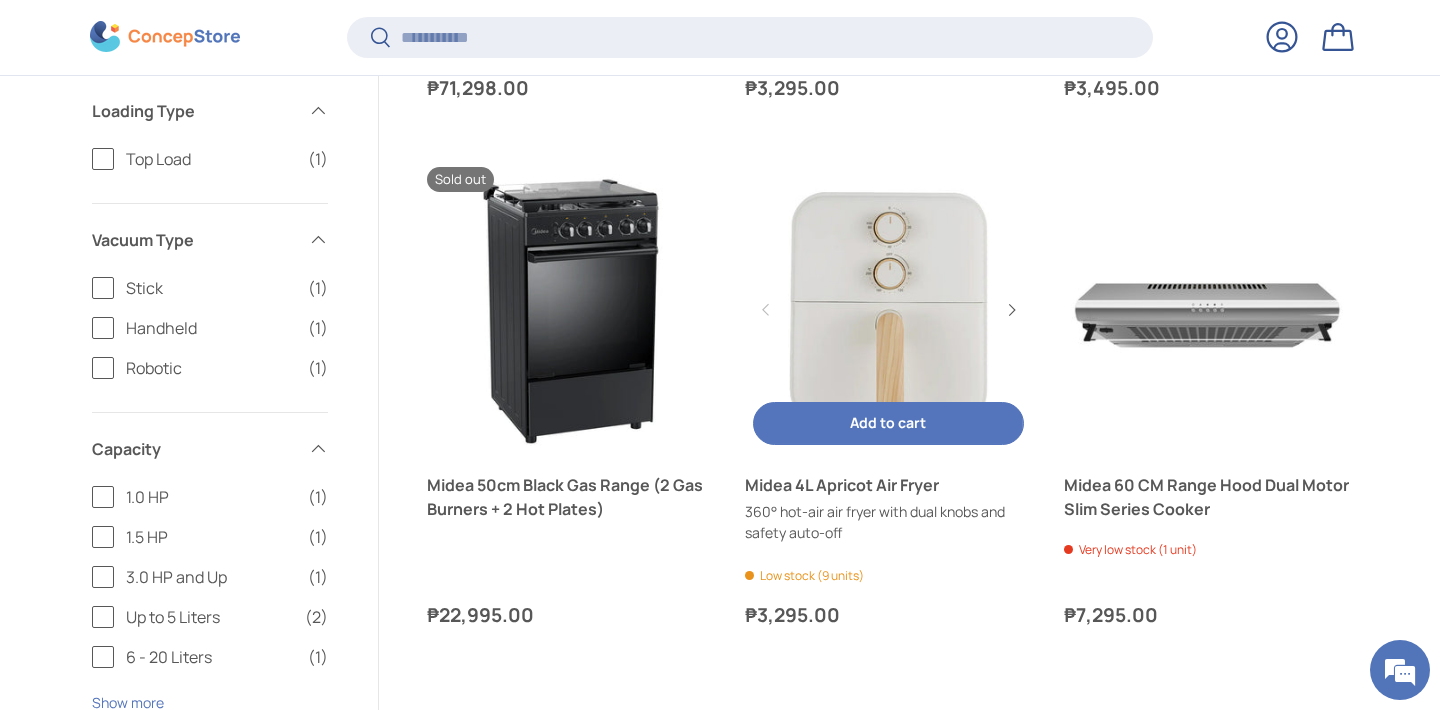 scroll, scrollTop: 4754, scrollLeft: 0, axis: vertical 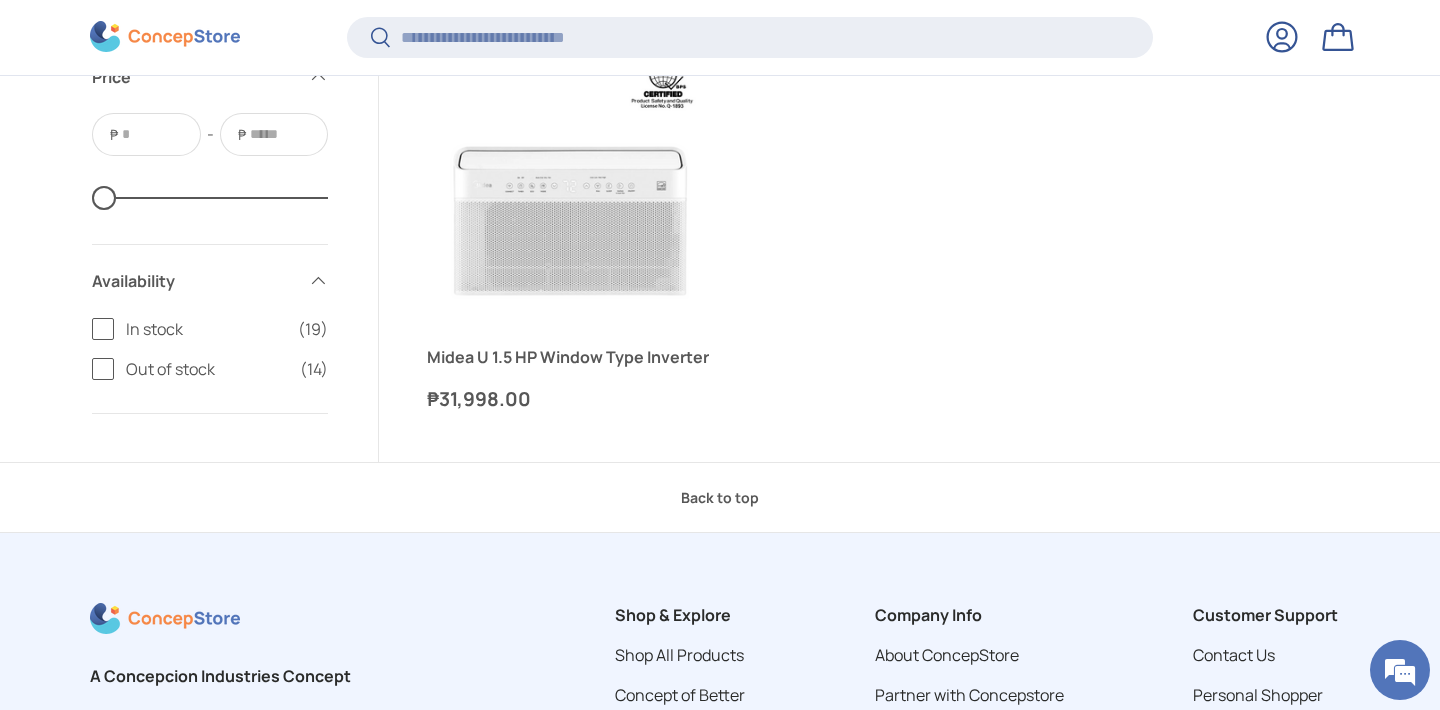 click on "Back to top" at bounding box center [720, 497] 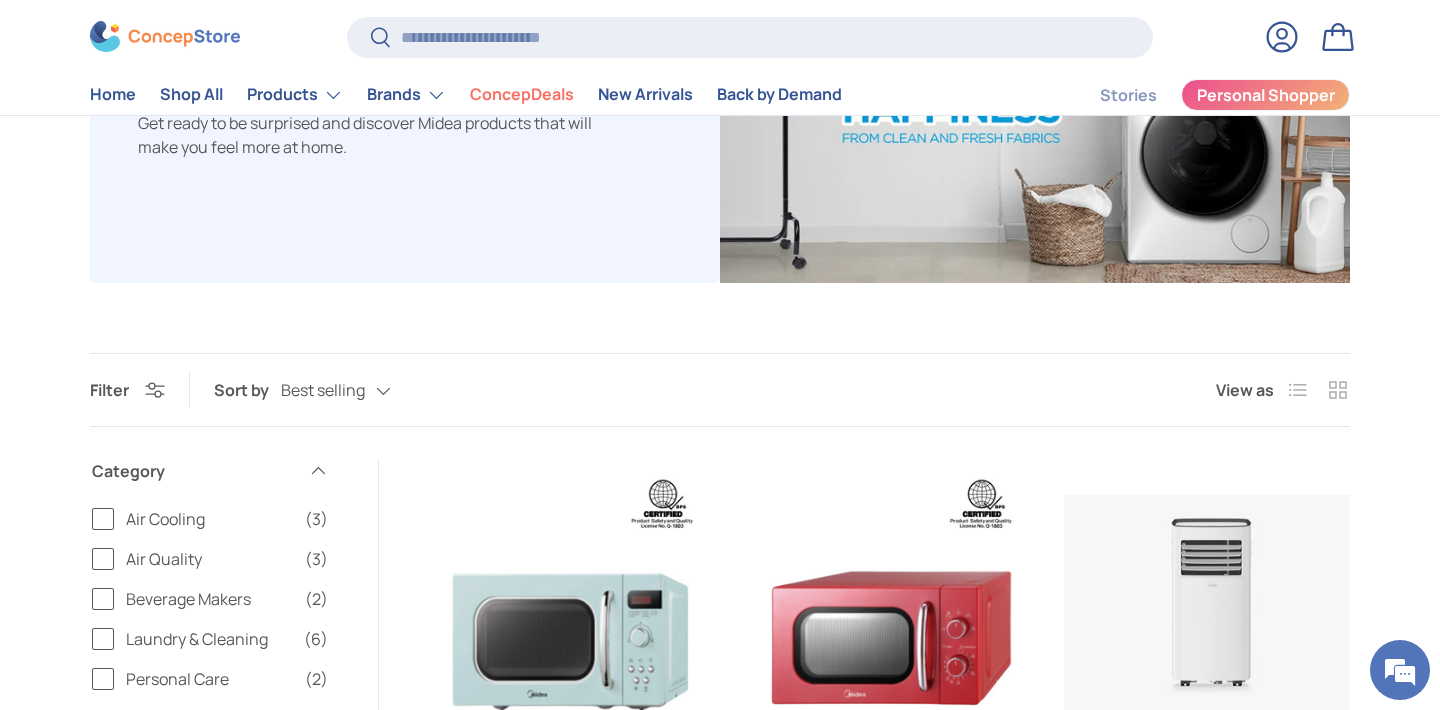 scroll, scrollTop: 0, scrollLeft: 0, axis: both 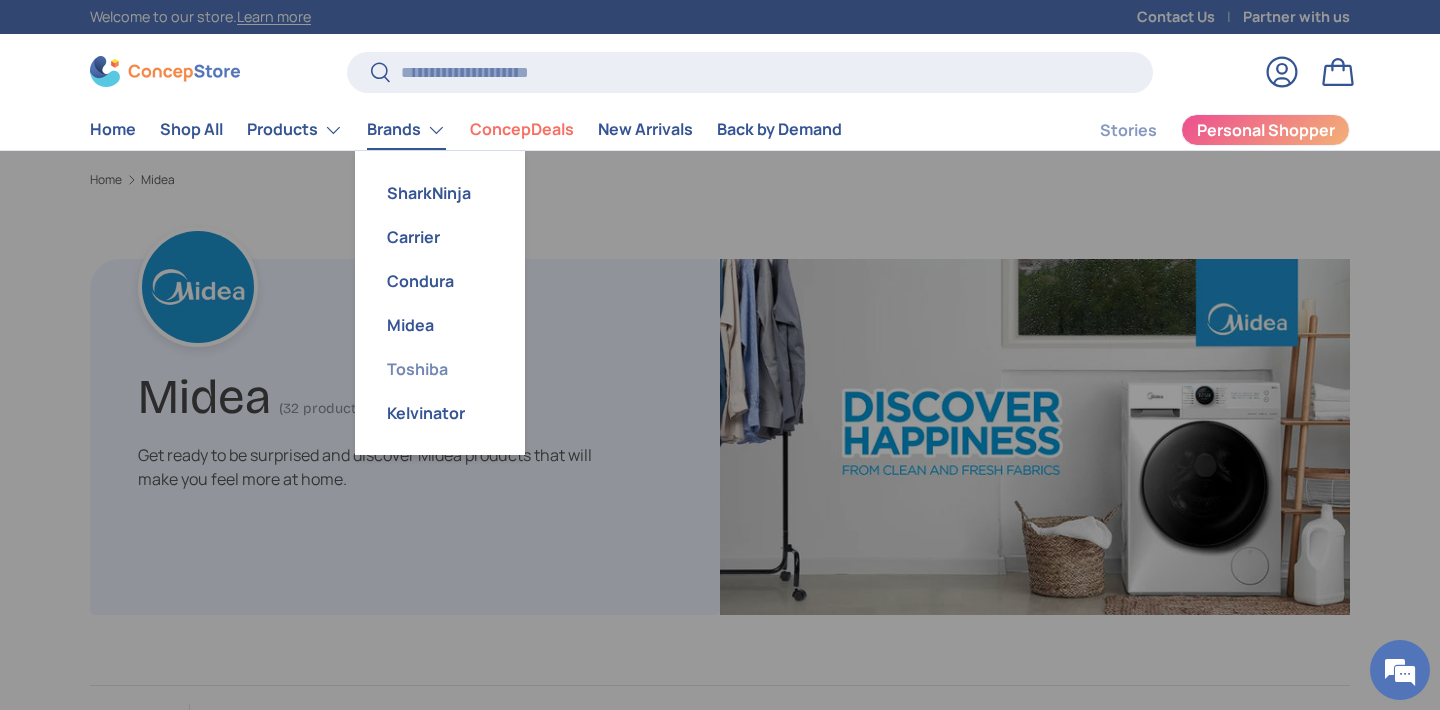 click on "Toshiba" at bounding box center [440, 369] 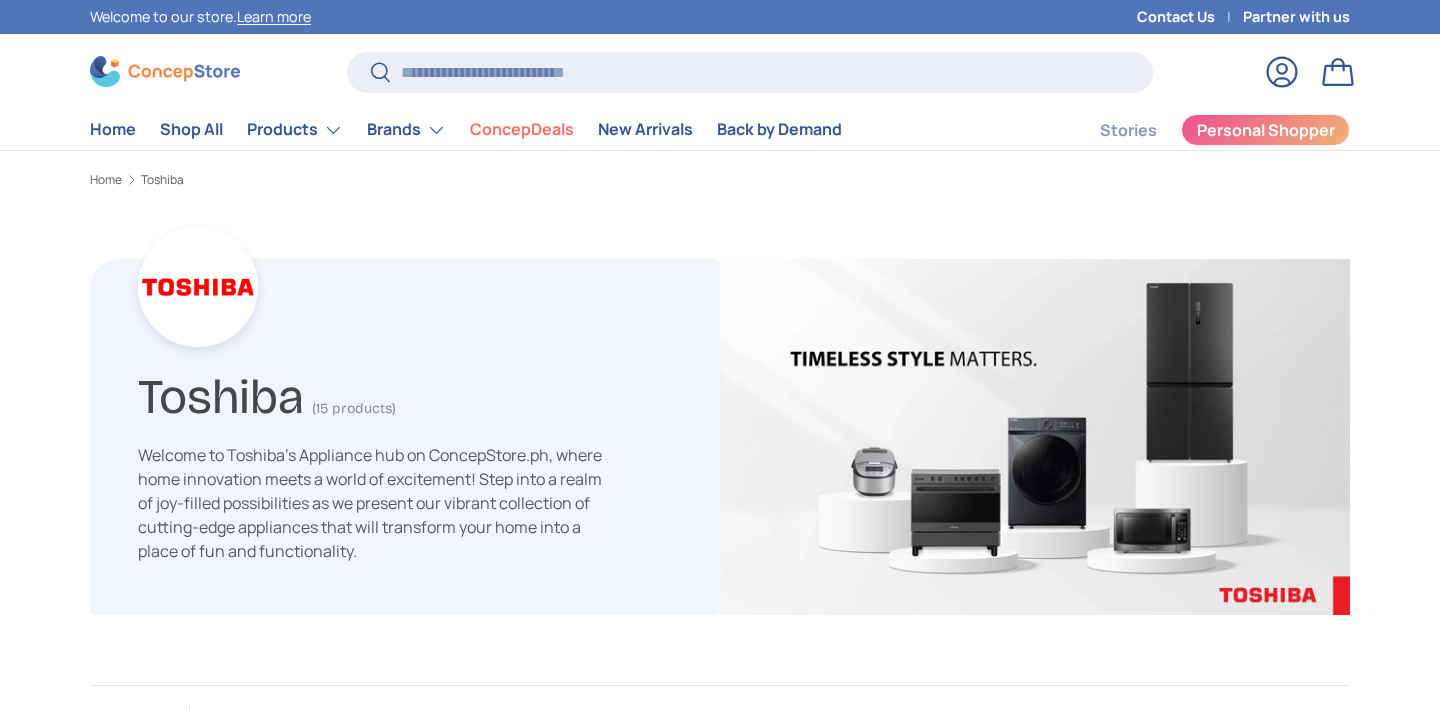 scroll, scrollTop: 0, scrollLeft: 0, axis: both 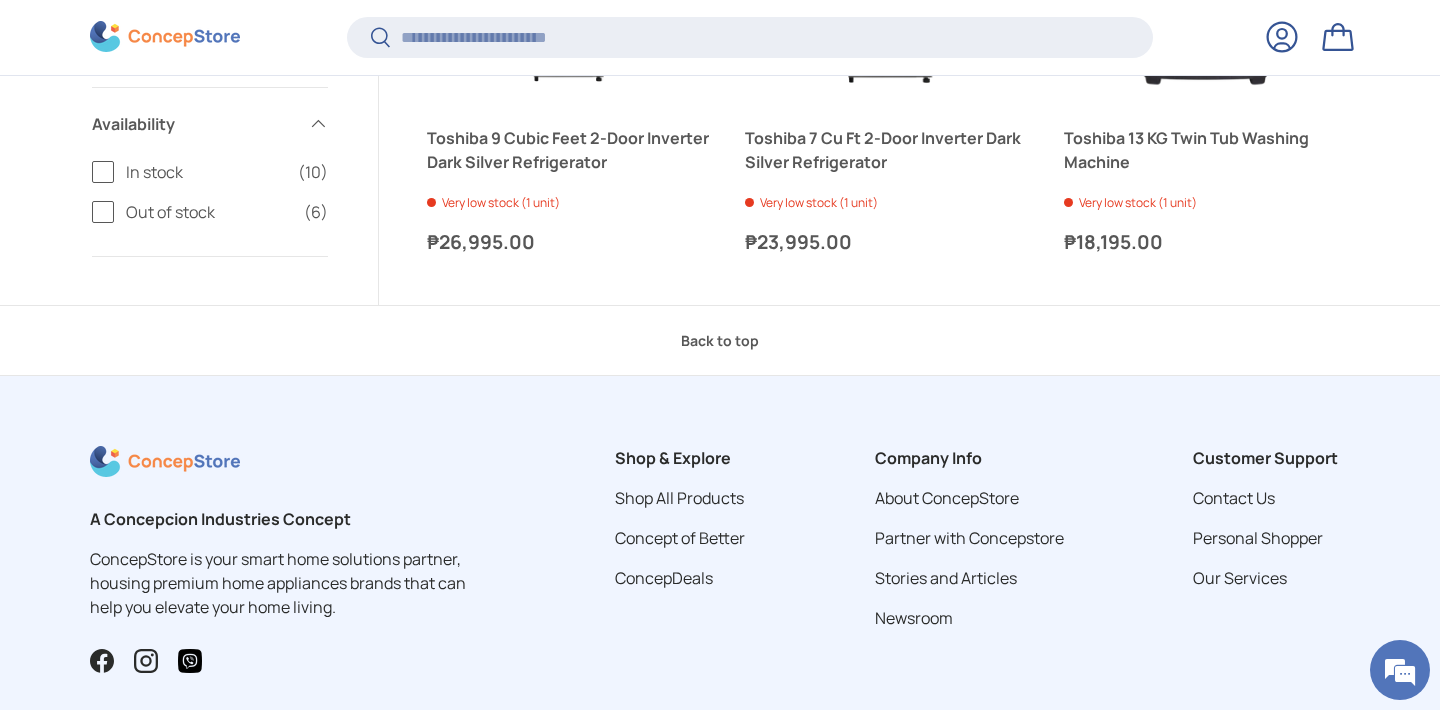 click on "Back to top" at bounding box center (720, 340) 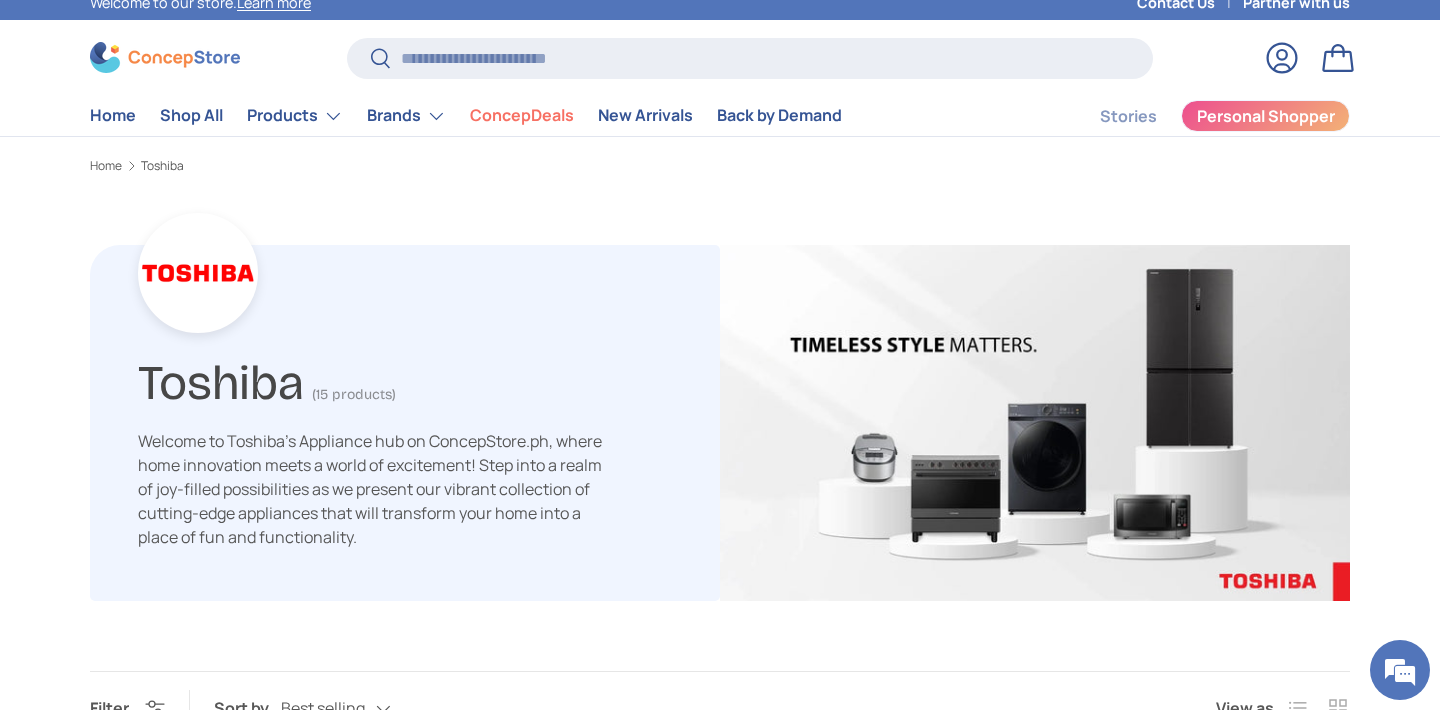 scroll, scrollTop: 0, scrollLeft: 0, axis: both 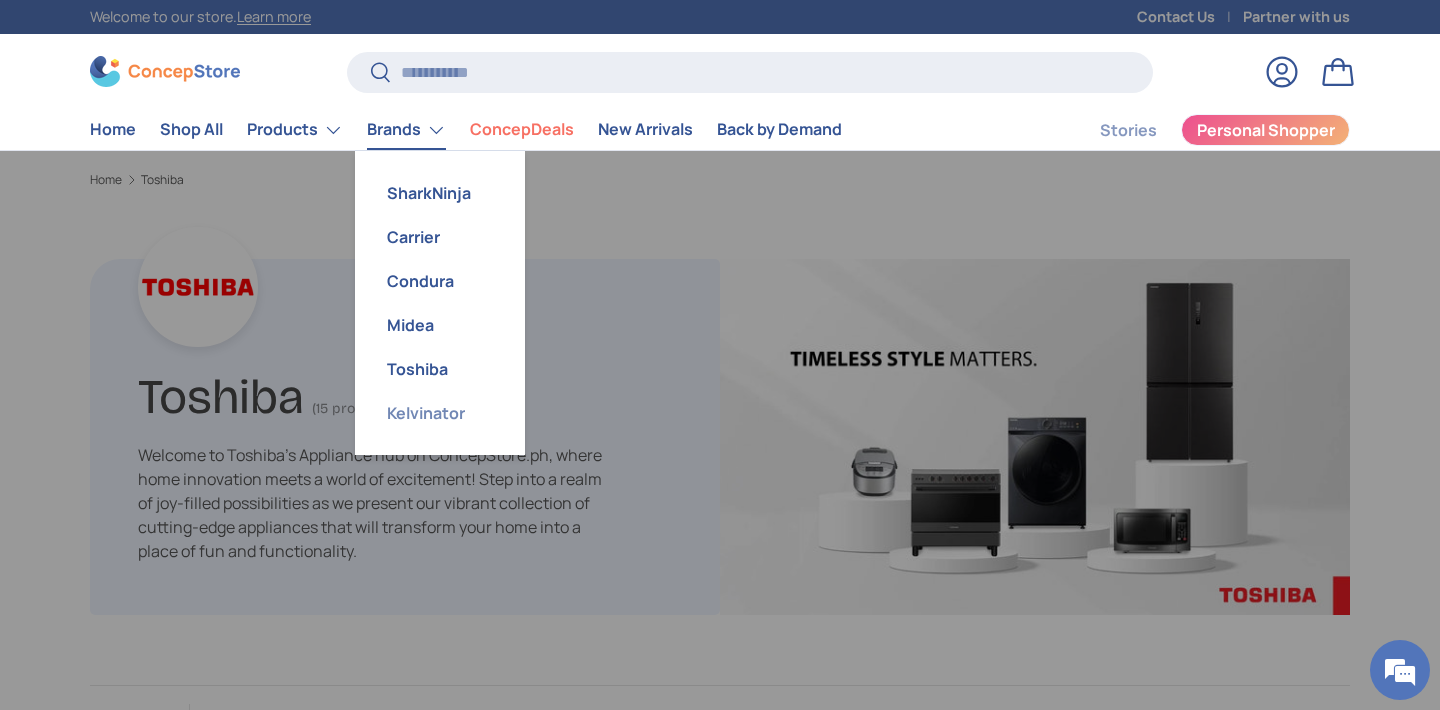 click on "Kelvinator" at bounding box center (440, 413) 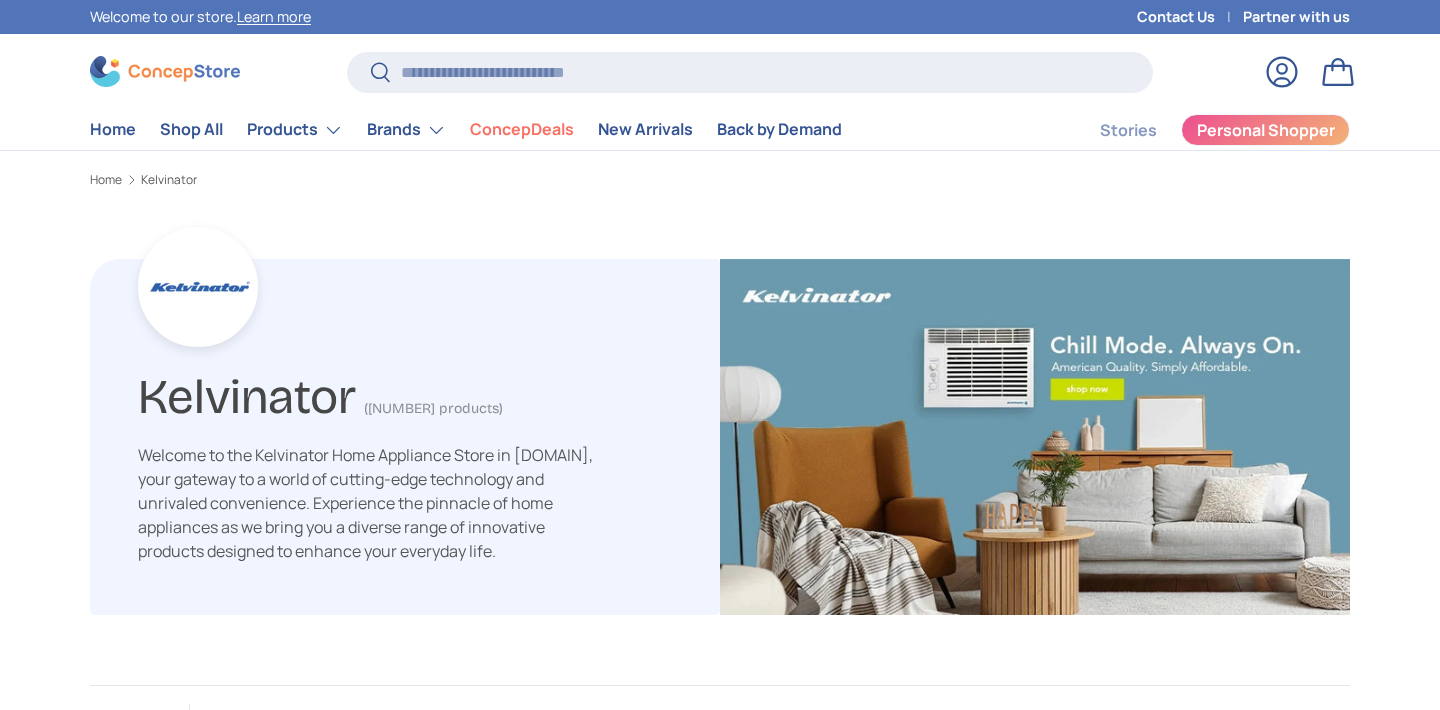 scroll, scrollTop: 0, scrollLeft: 0, axis: both 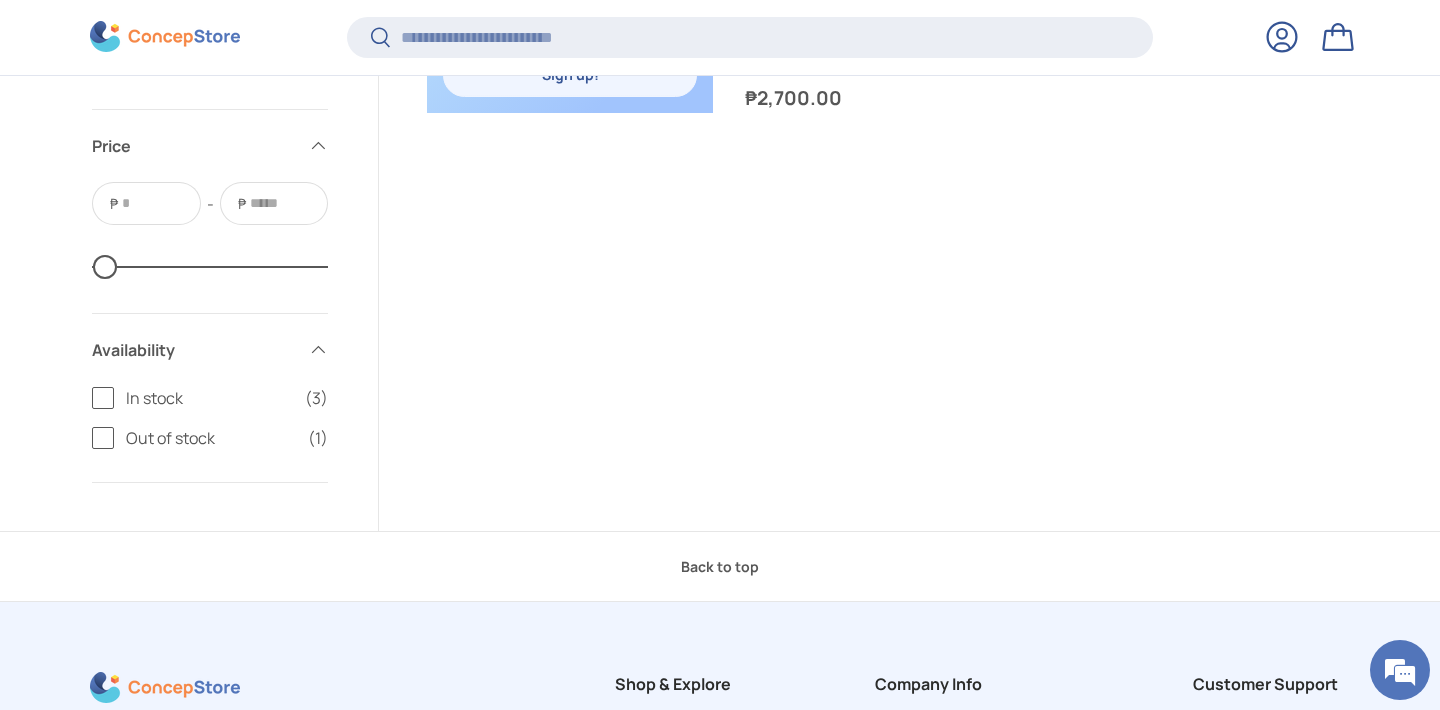 click on "Back to top" at bounding box center (720, 566) 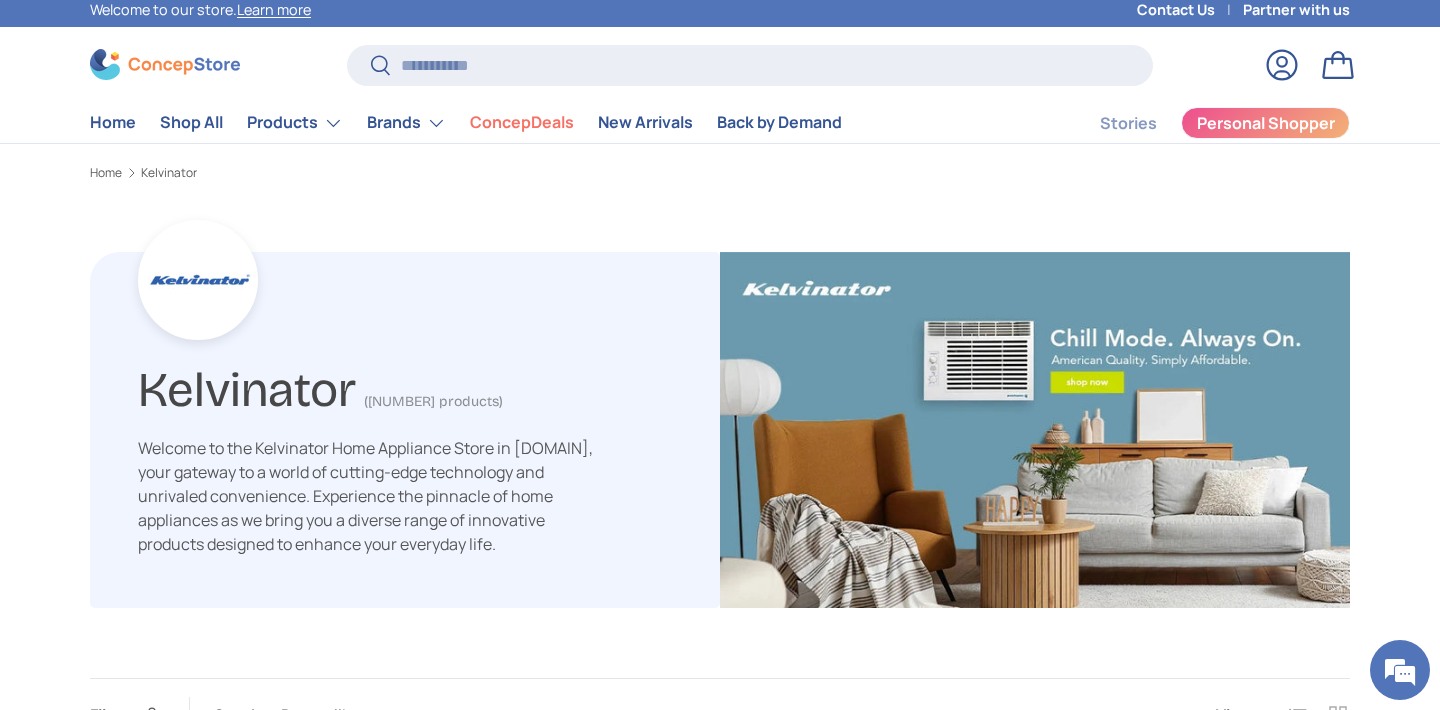 scroll, scrollTop: 0, scrollLeft: 0, axis: both 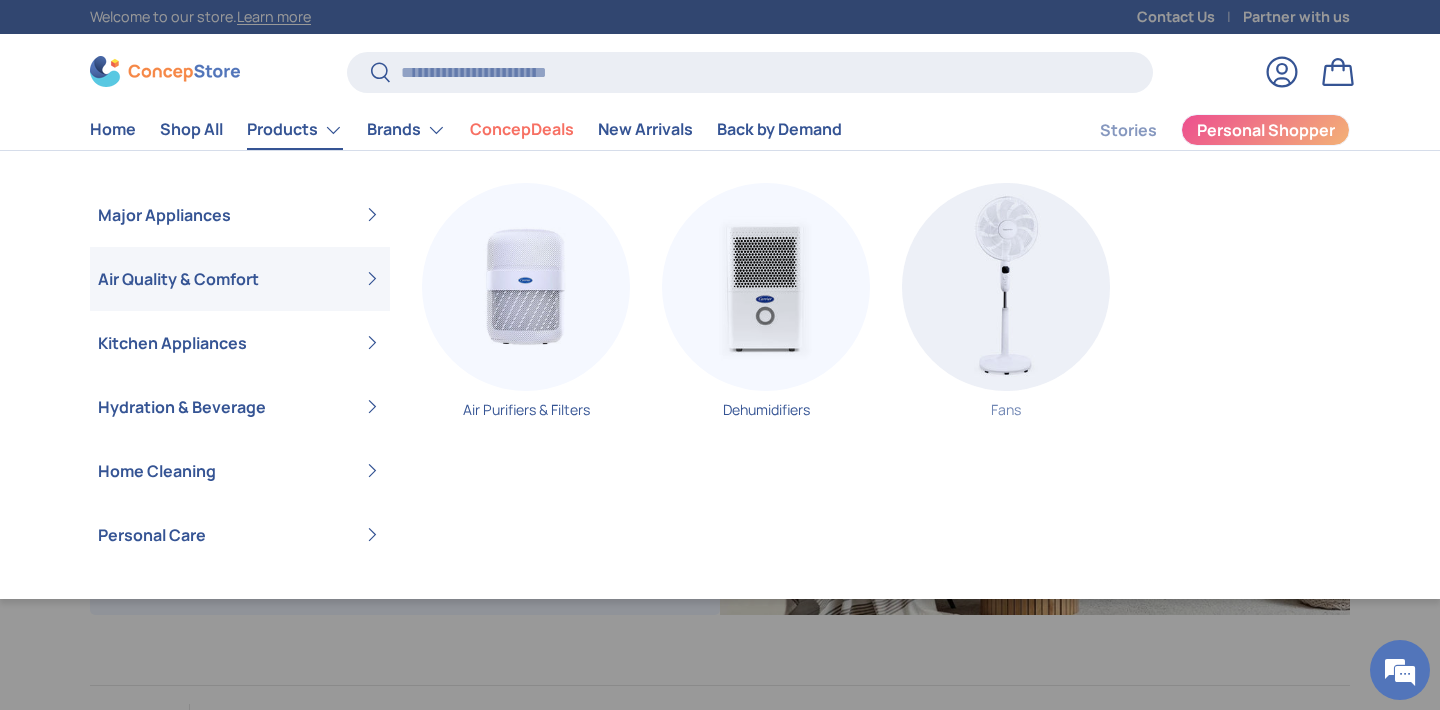 click at bounding box center (1006, 287) 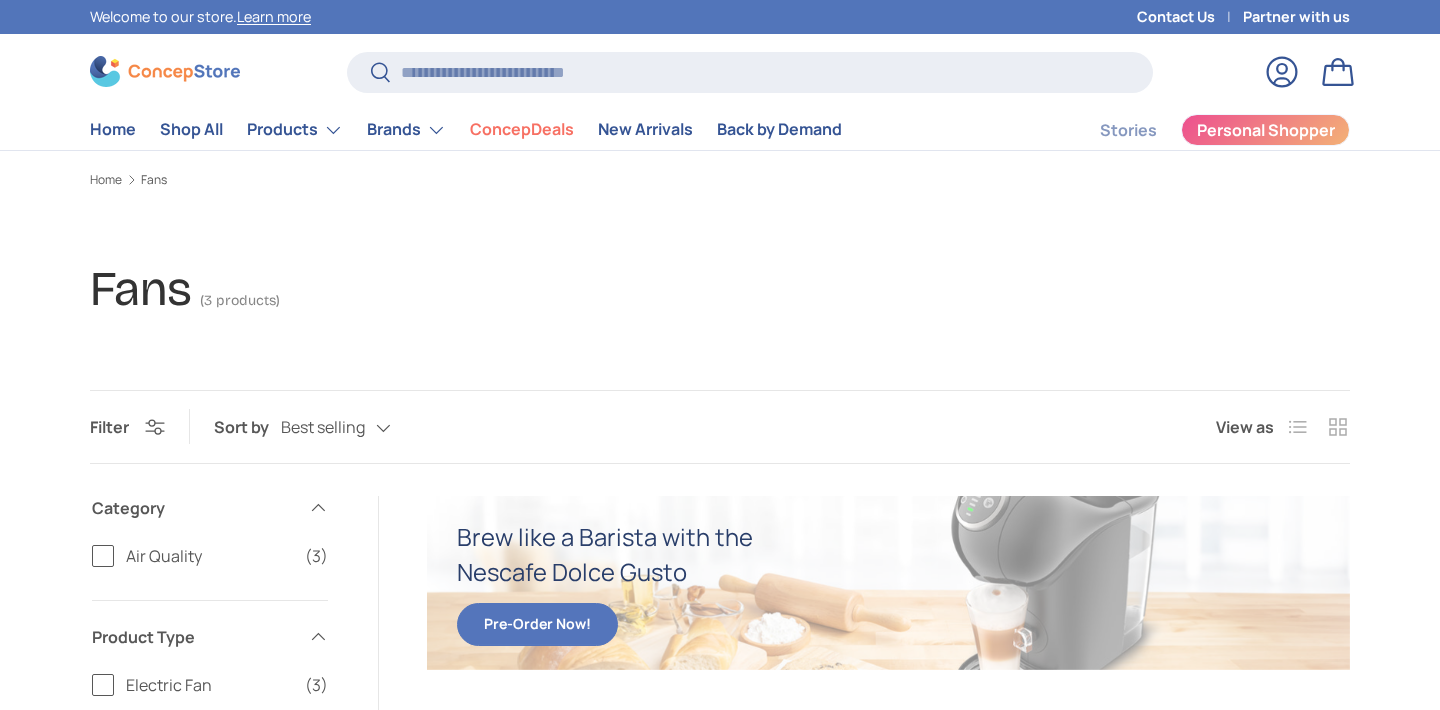 scroll, scrollTop: 0, scrollLeft: 0, axis: both 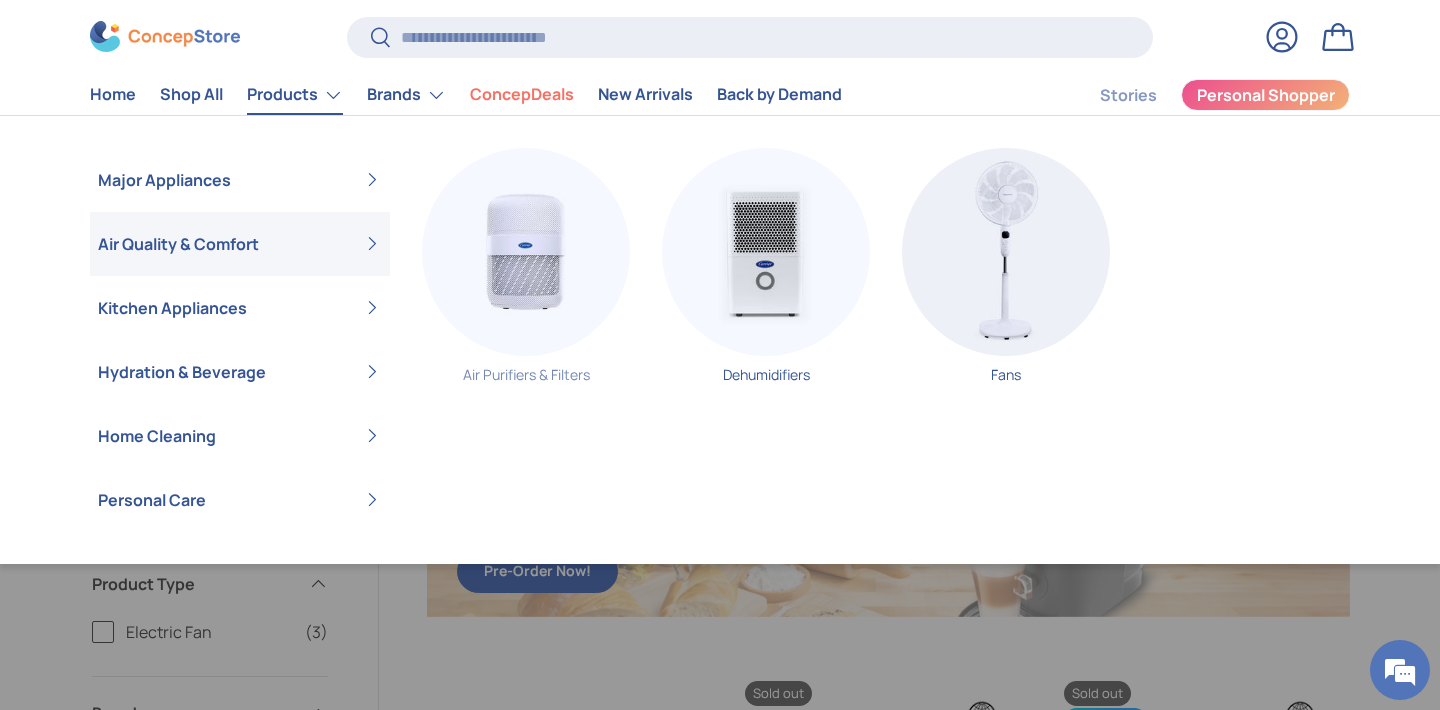 click at bounding box center (526, 252) 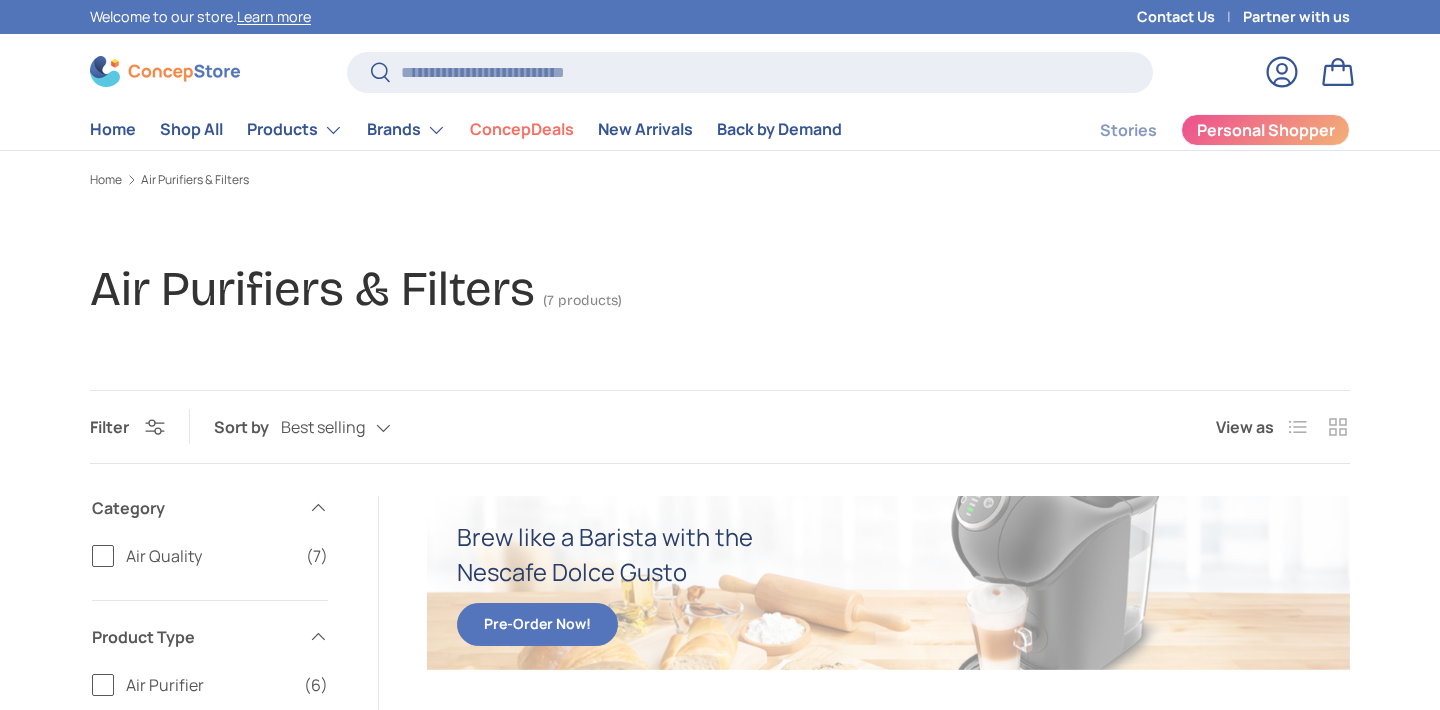 scroll, scrollTop: 0, scrollLeft: 0, axis: both 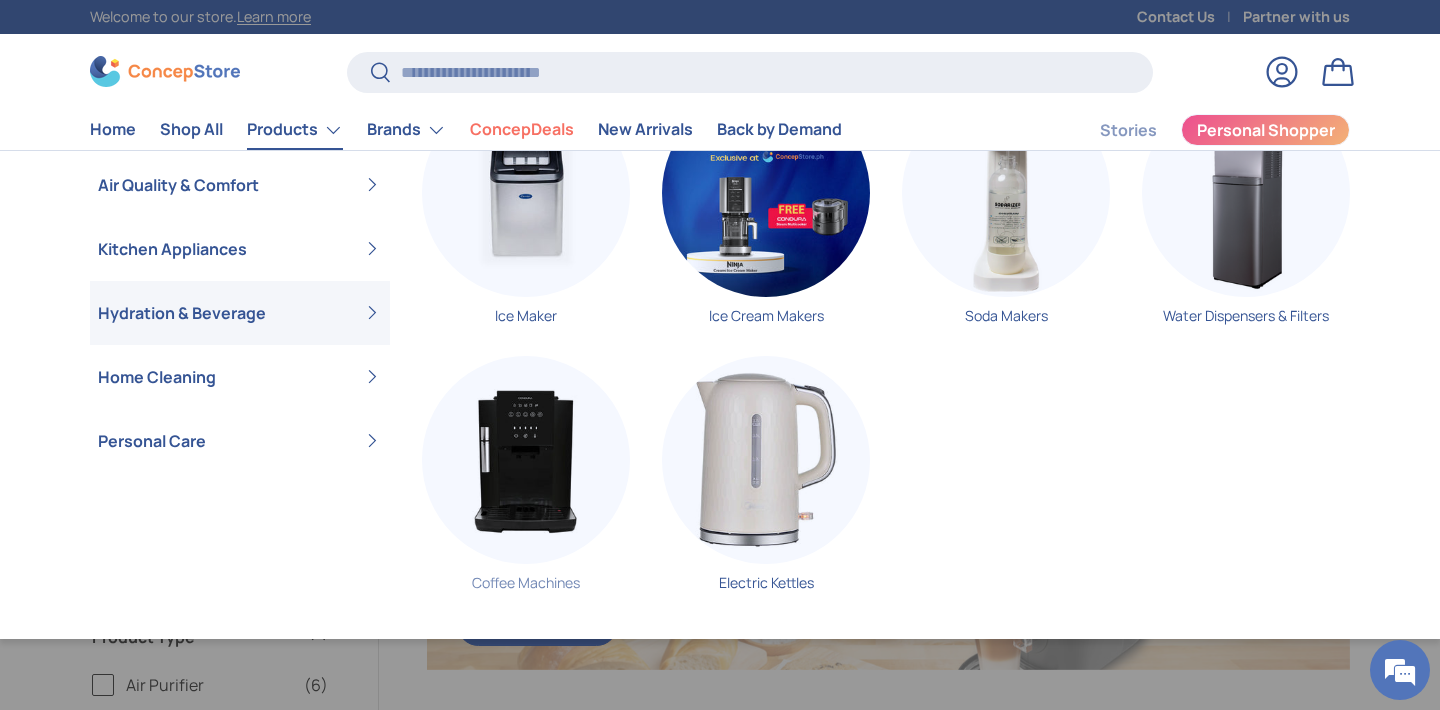 click at bounding box center (526, 460) 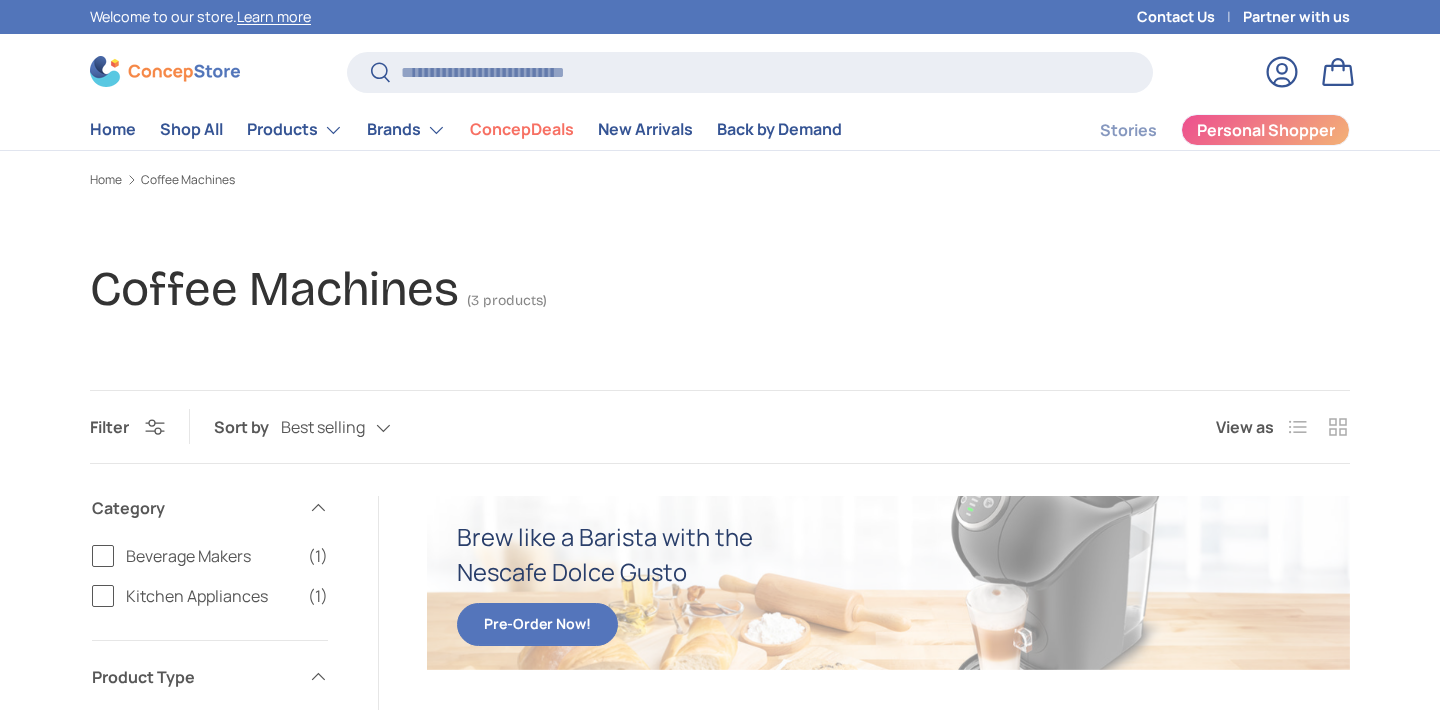 scroll, scrollTop: 0, scrollLeft: 0, axis: both 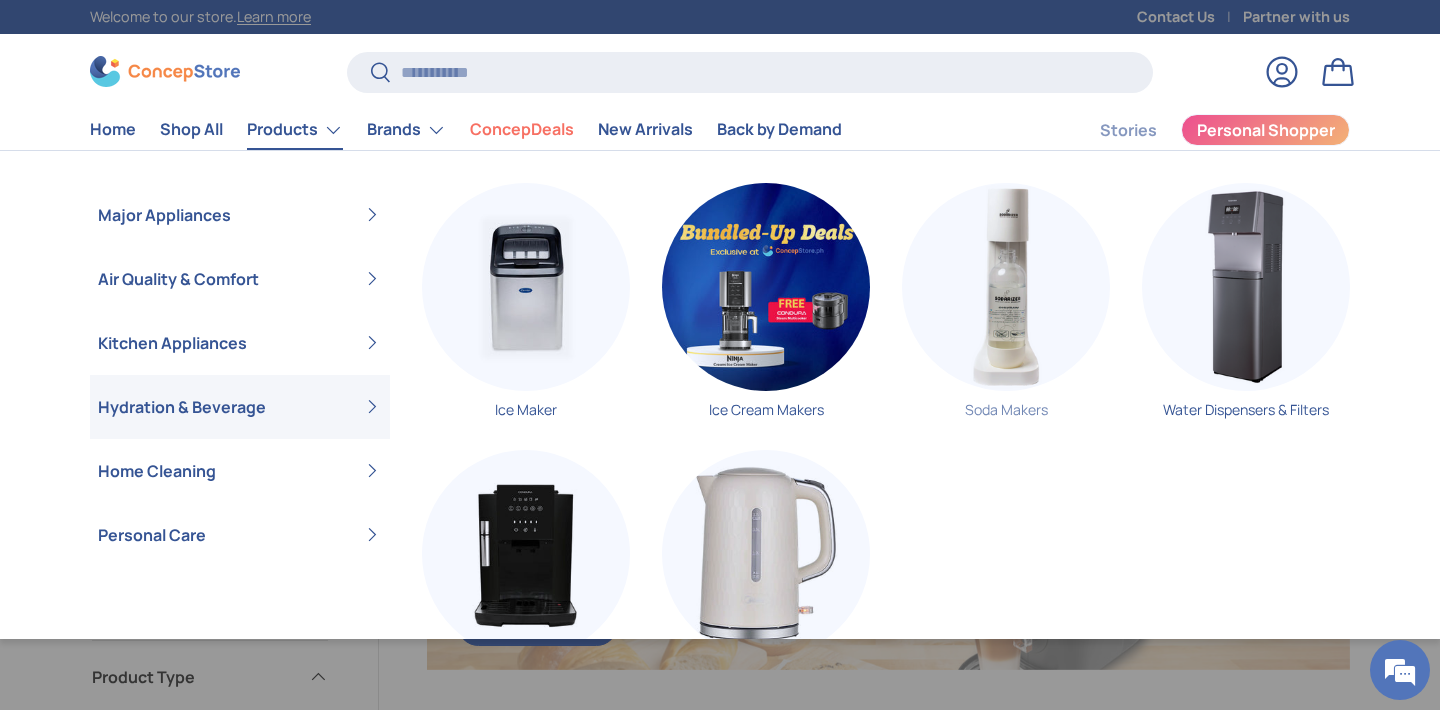 click on "Soda Makers" at bounding box center (1006, 308) 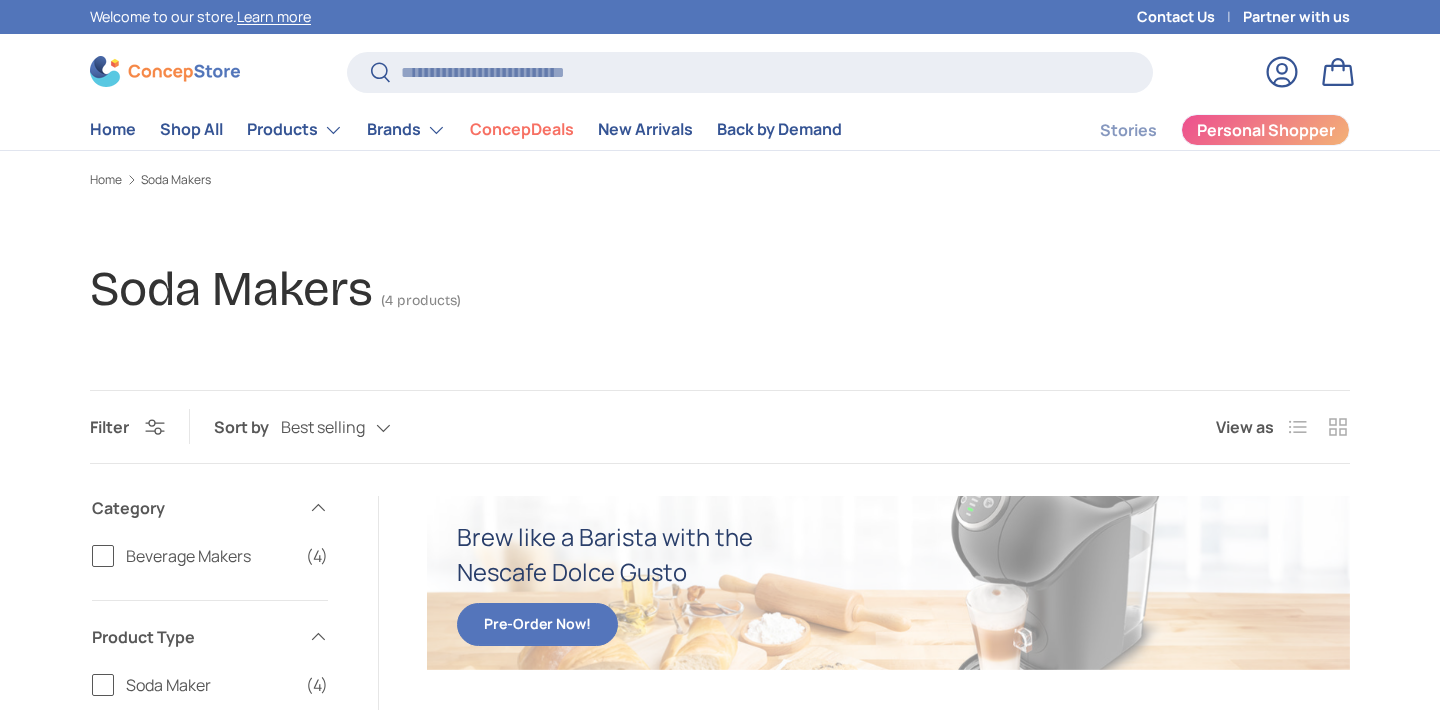 scroll, scrollTop: 0, scrollLeft: 0, axis: both 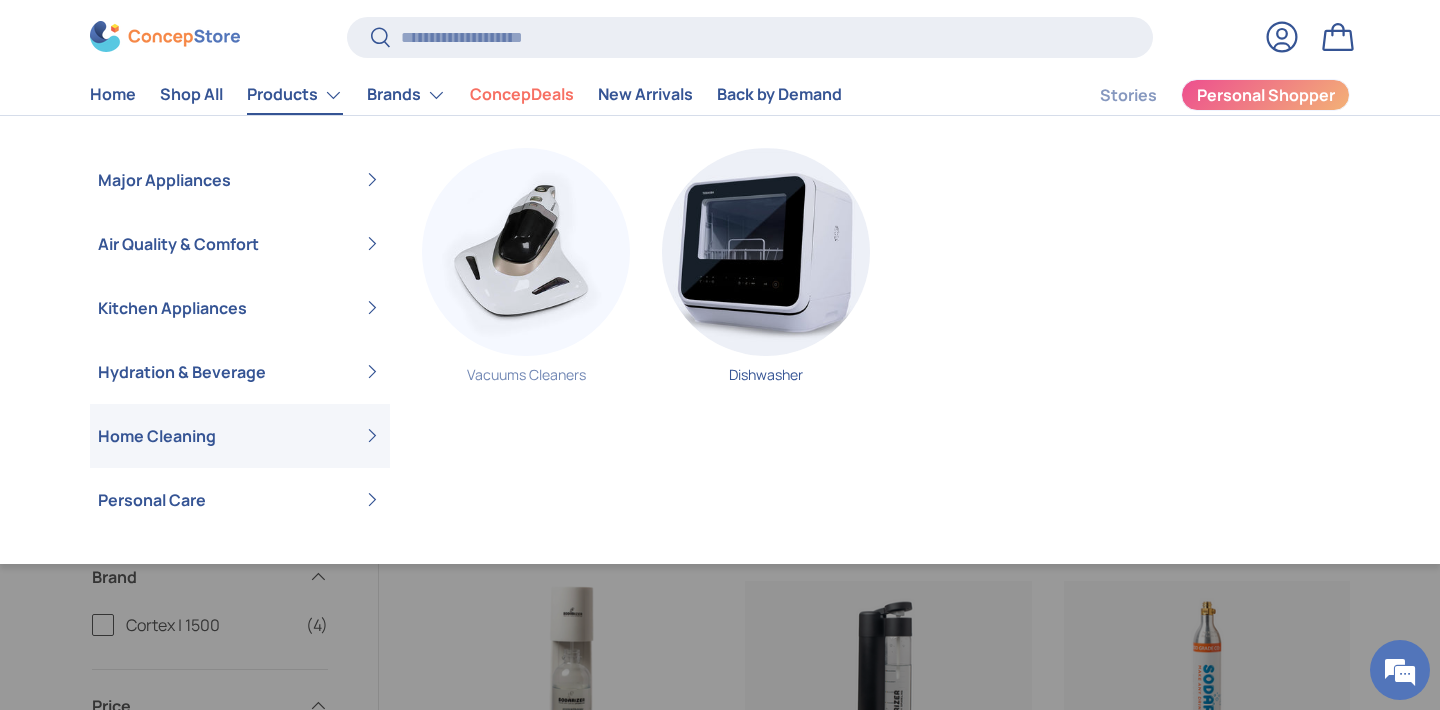 click at bounding box center (526, 252) 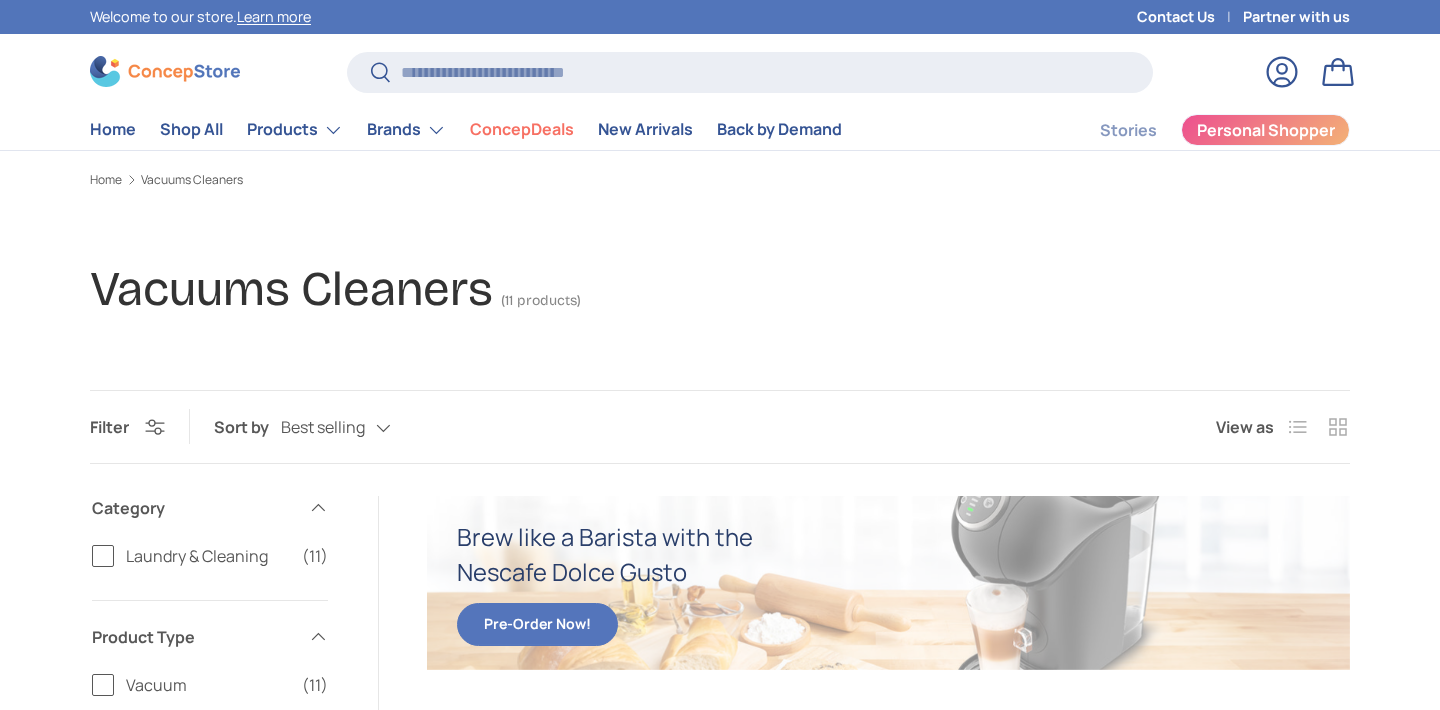 scroll, scrollTop: 0, scrollLeft: 0, axis: both 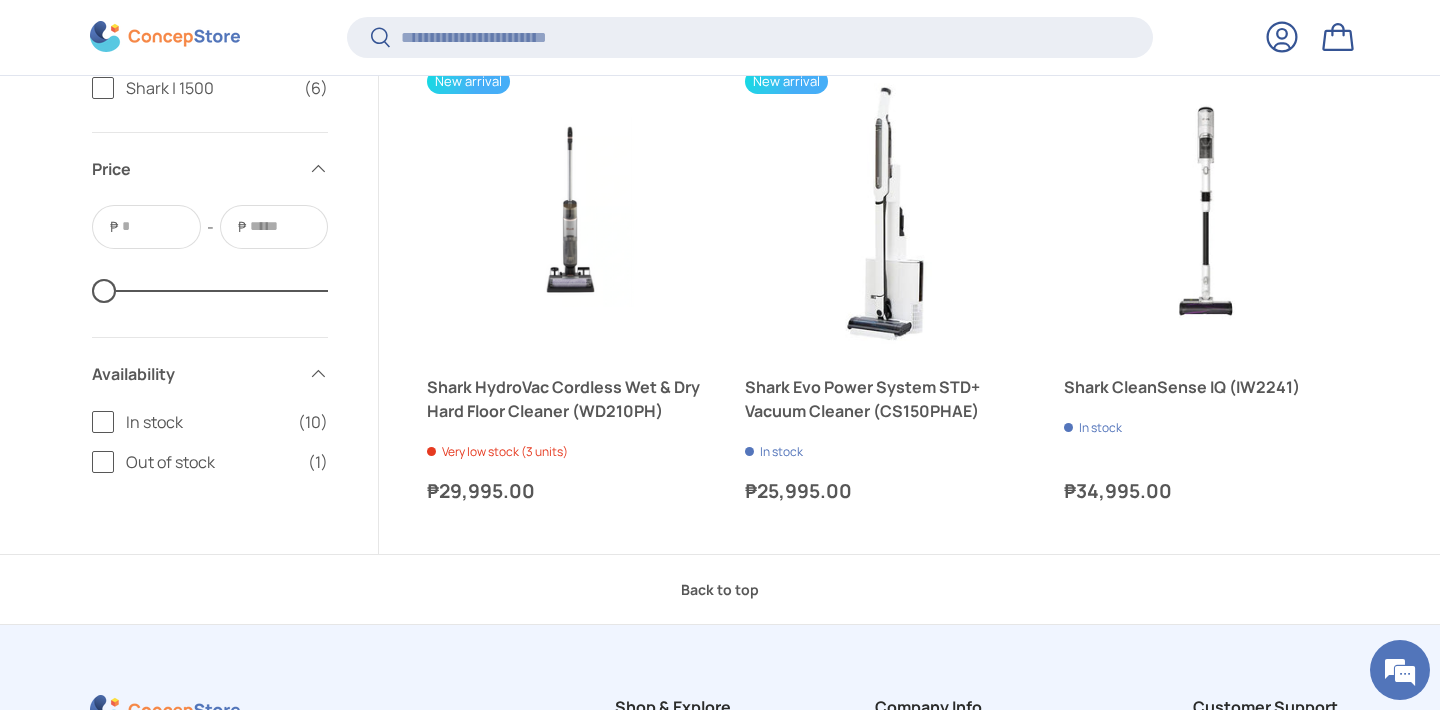 click on "Back to top" at bounding box center [720, 589] 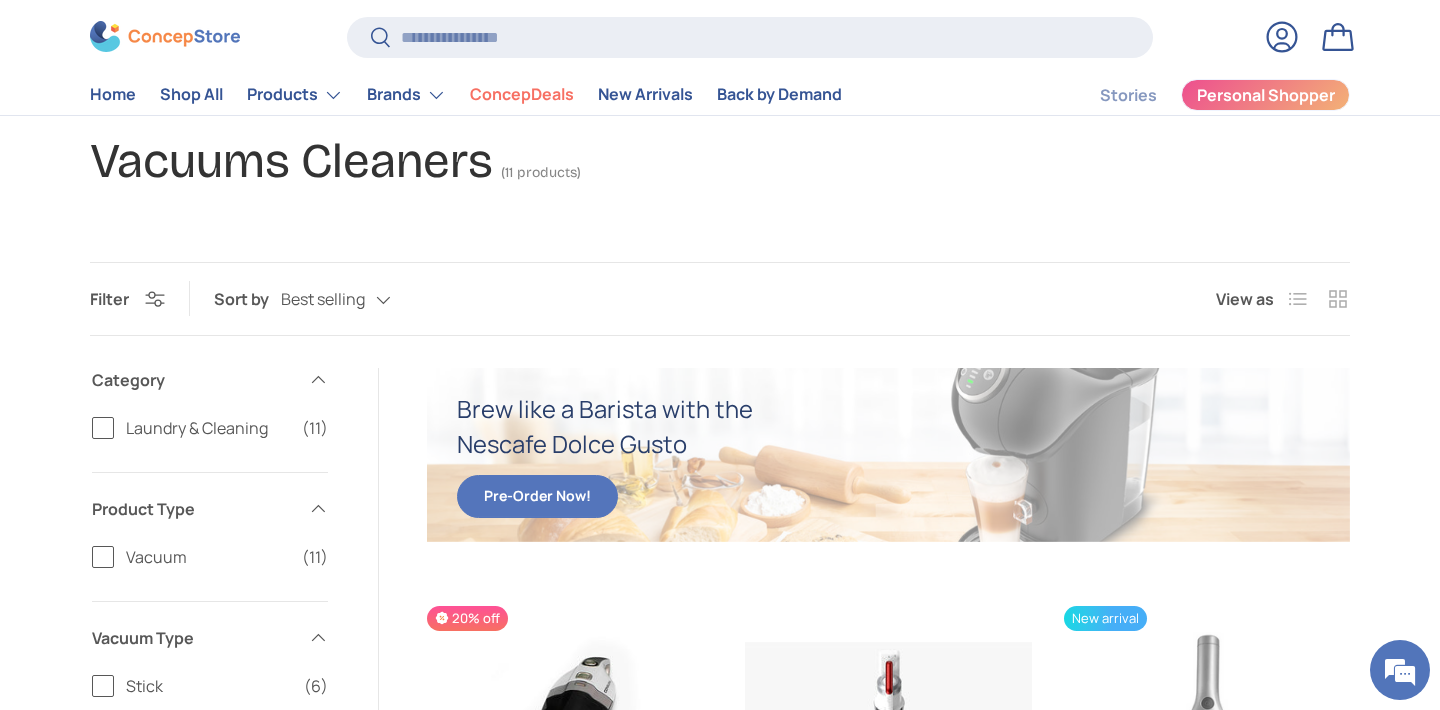 scroll, scrollTop: 0, scrollLeft: 0, axis: both 